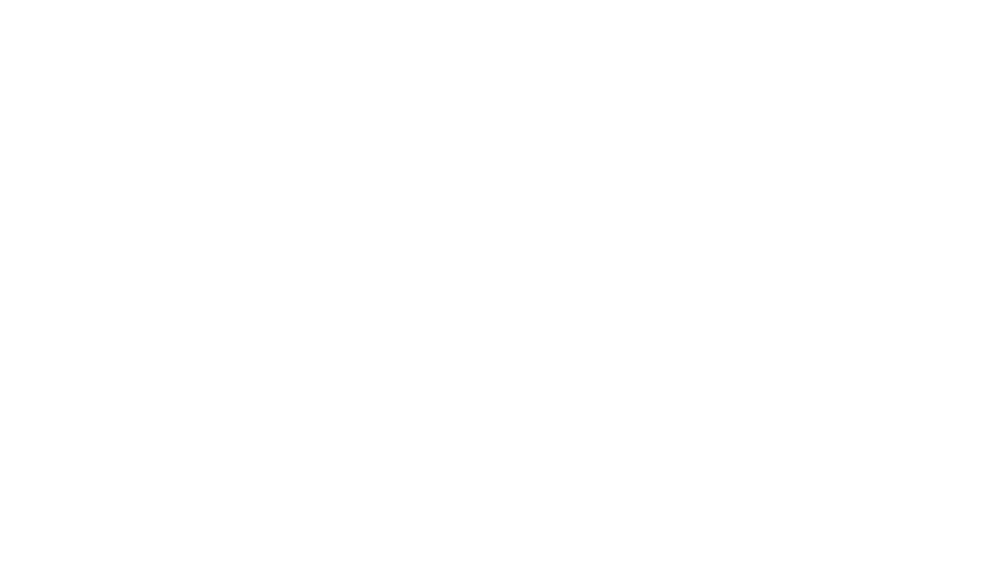 scroll, scrollTop: 0, scrollLeft: 0, axis: both 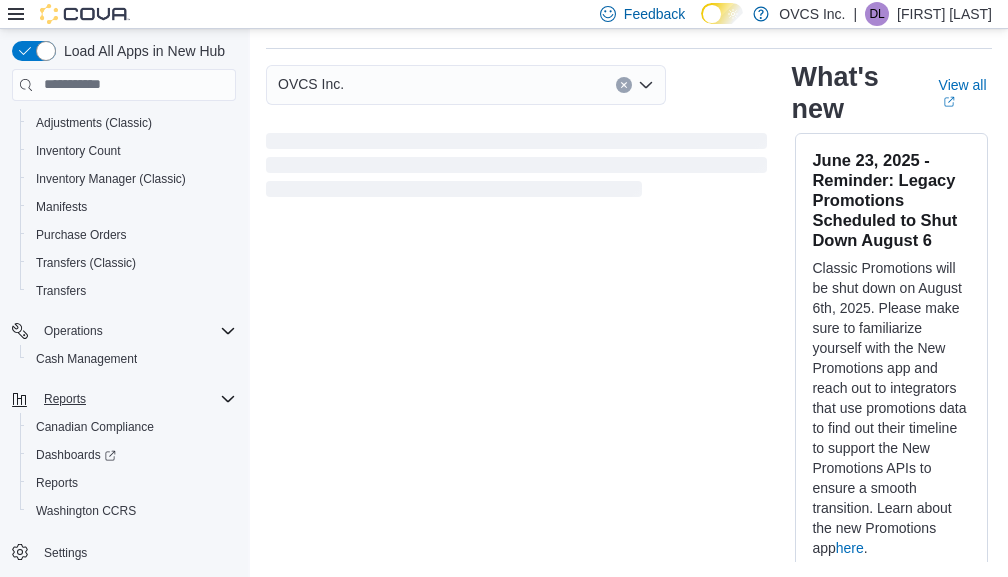 click on "Reports" at bounding box center [65, 399] 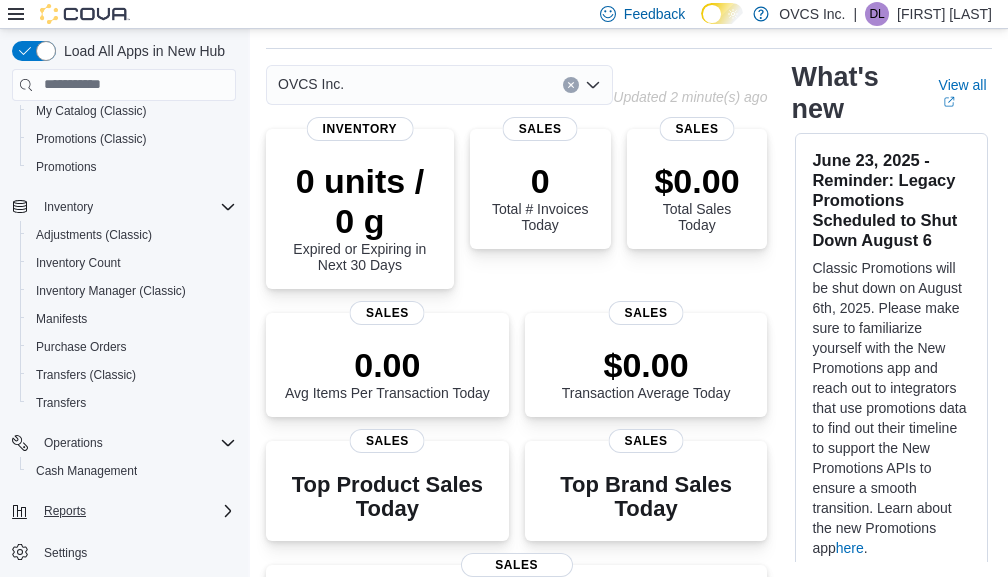 click on "Reports" at bounding box center (65, 511) 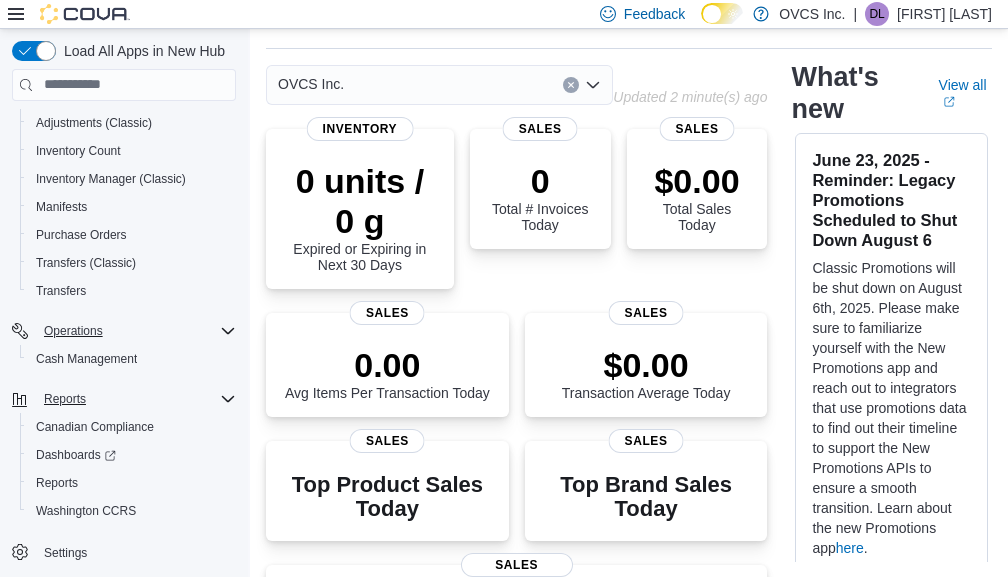 scroll, scrollTop: 65, scrollLeft: 0, axis: vertical 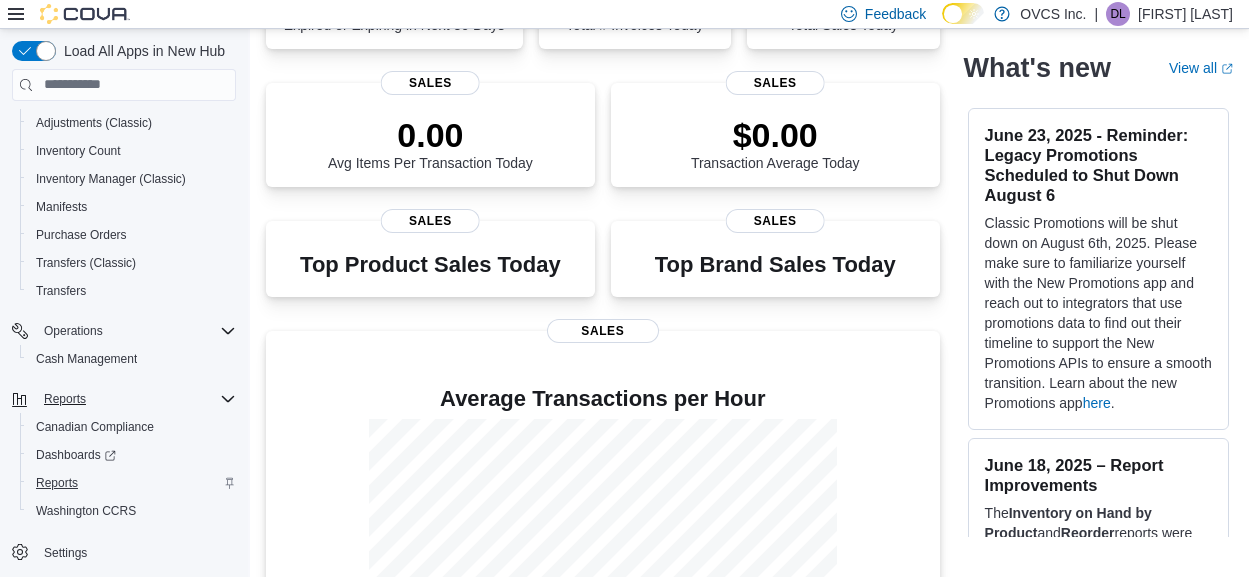 click on "Reports" at bounding box center [57, 483] 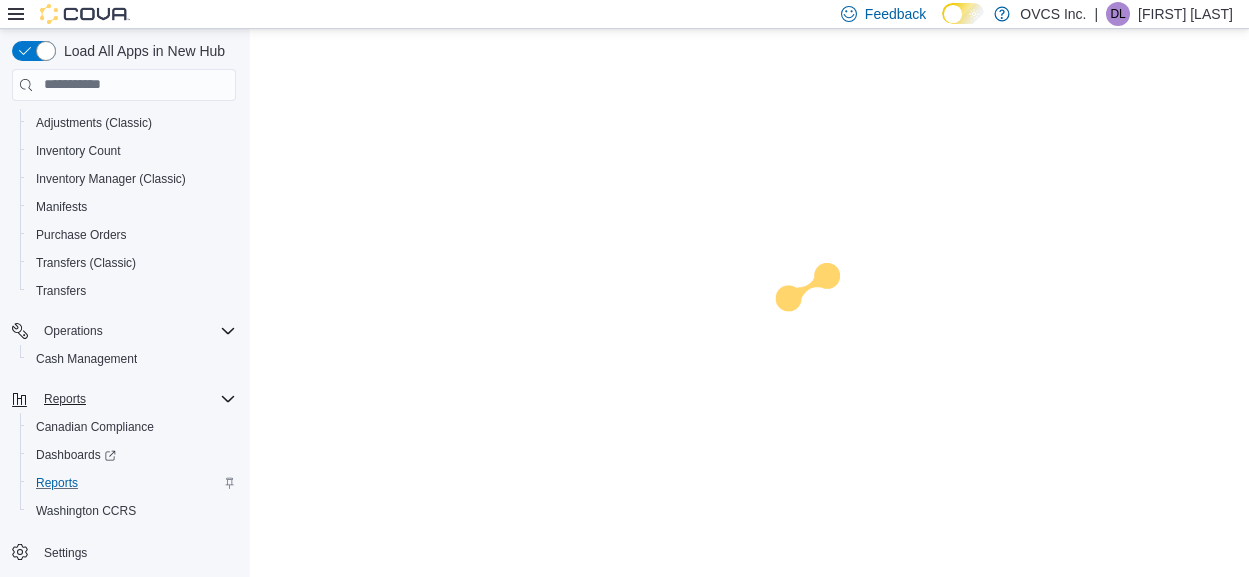 scroll, scrollTop: 0, scrollLeft: 0, axis: both 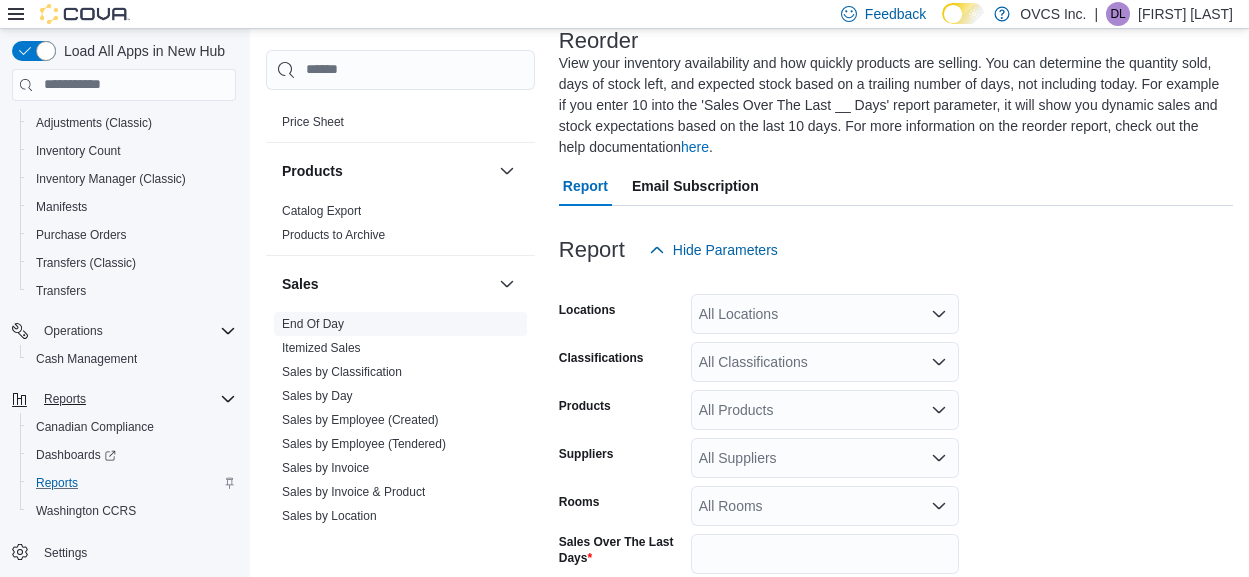 click on "End Of Day" at bounding box center (313, 324) 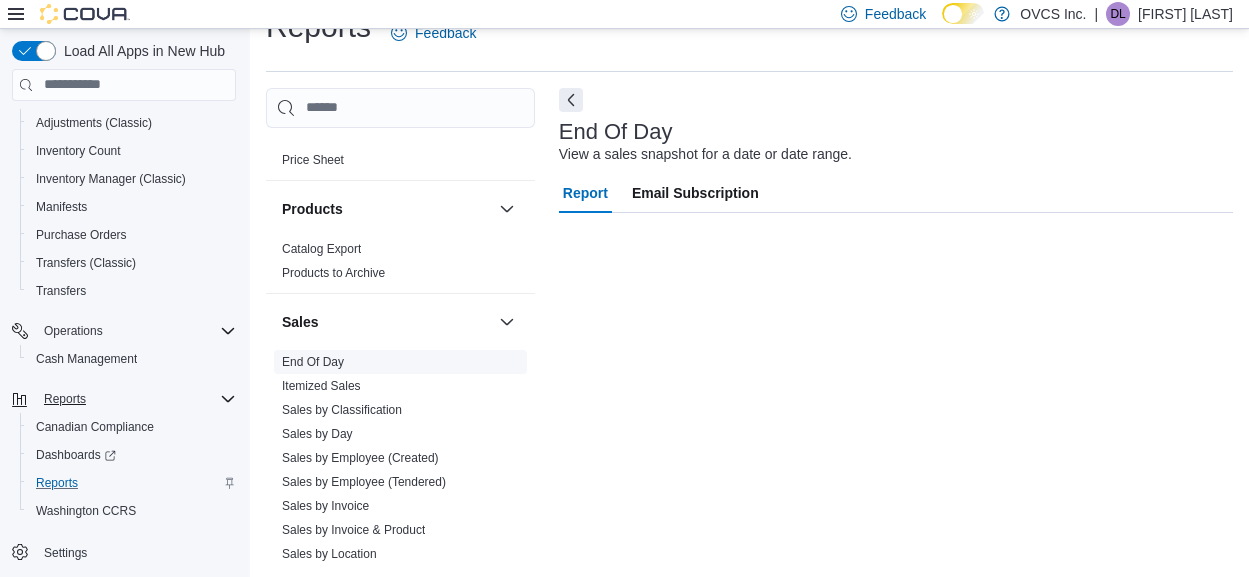 scroll, scrollTop: 37, scrollLeft: 0, axis: vertical 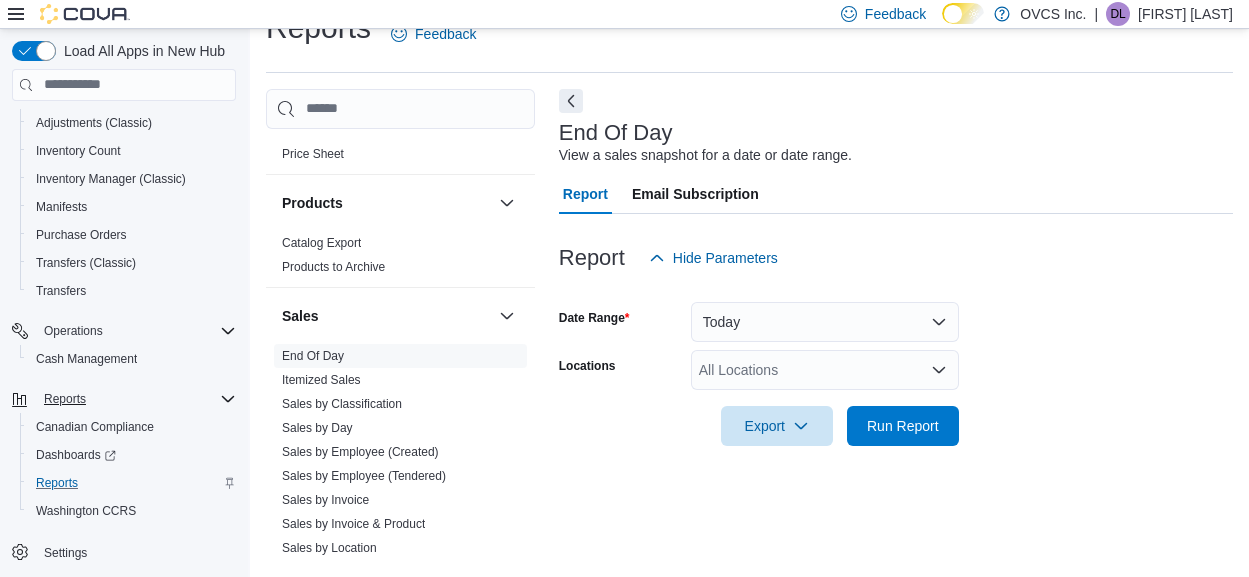 click on "Today" at bounding box center (825, 322) 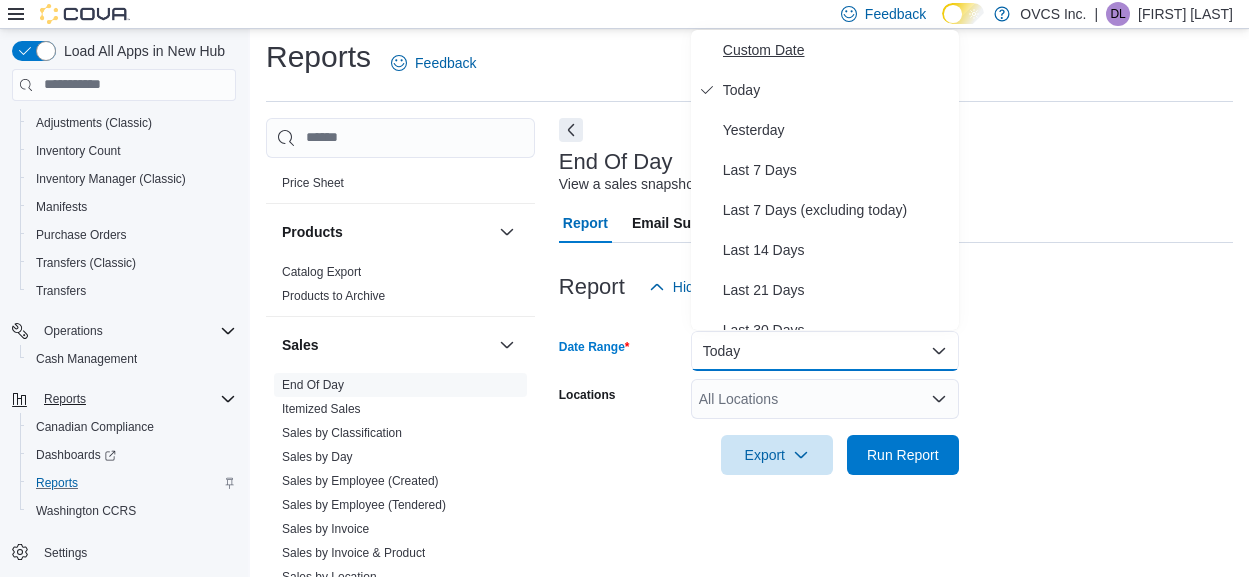 click on "Custom Date" at bounding box center (825, 50) 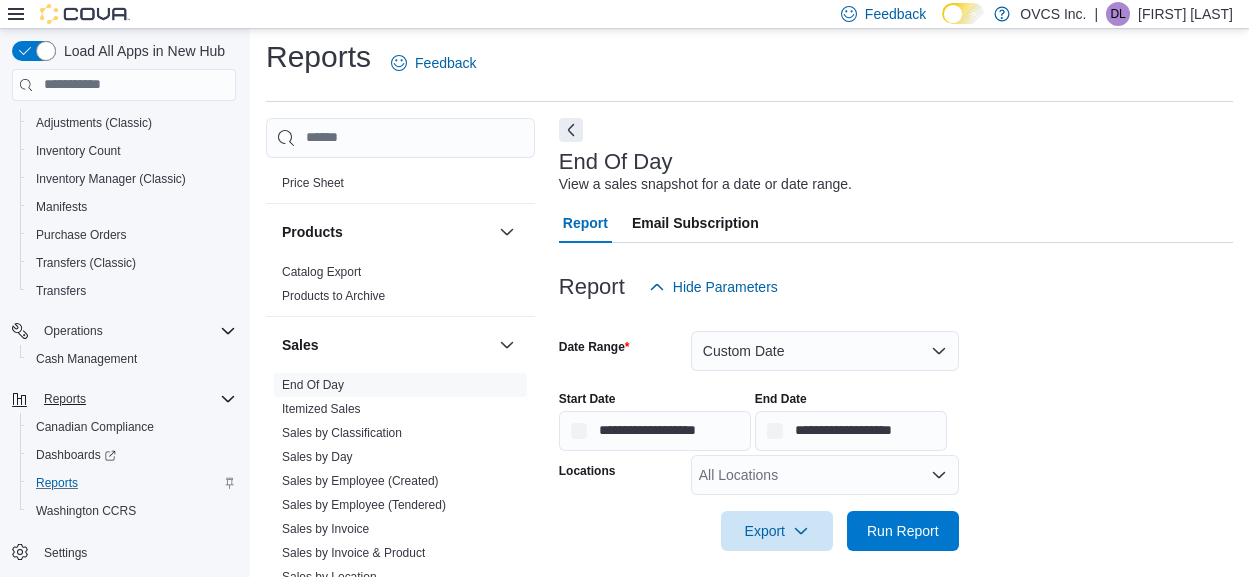 scroll, scrollTop: 5, scrollLeft: 0, axis: vertical 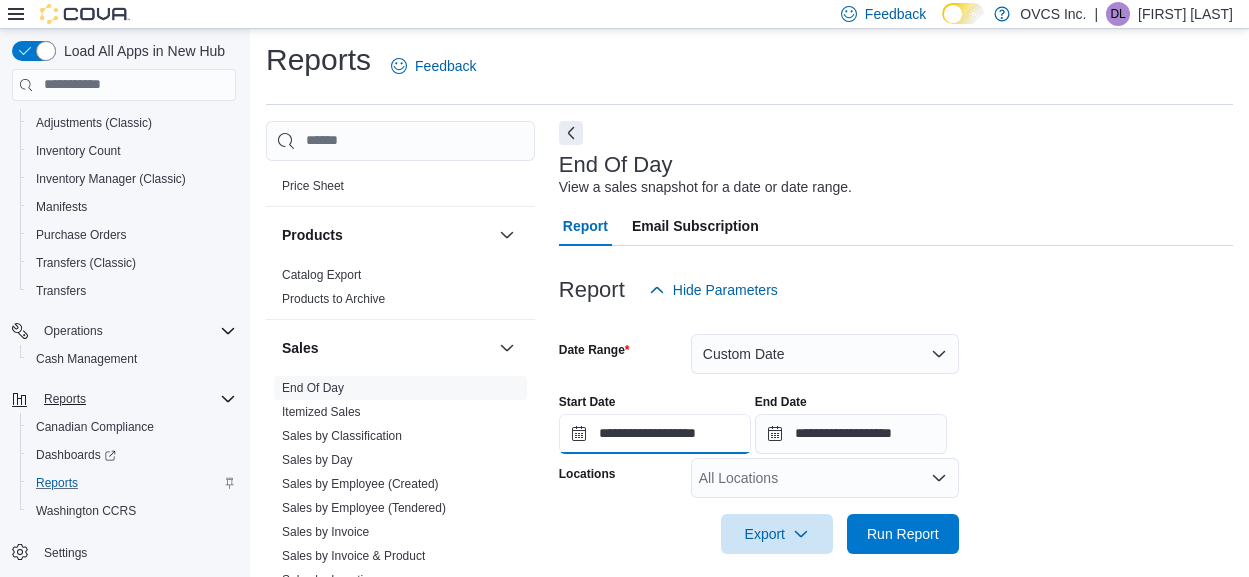 click on "**********" at bounding box center (655, 434) 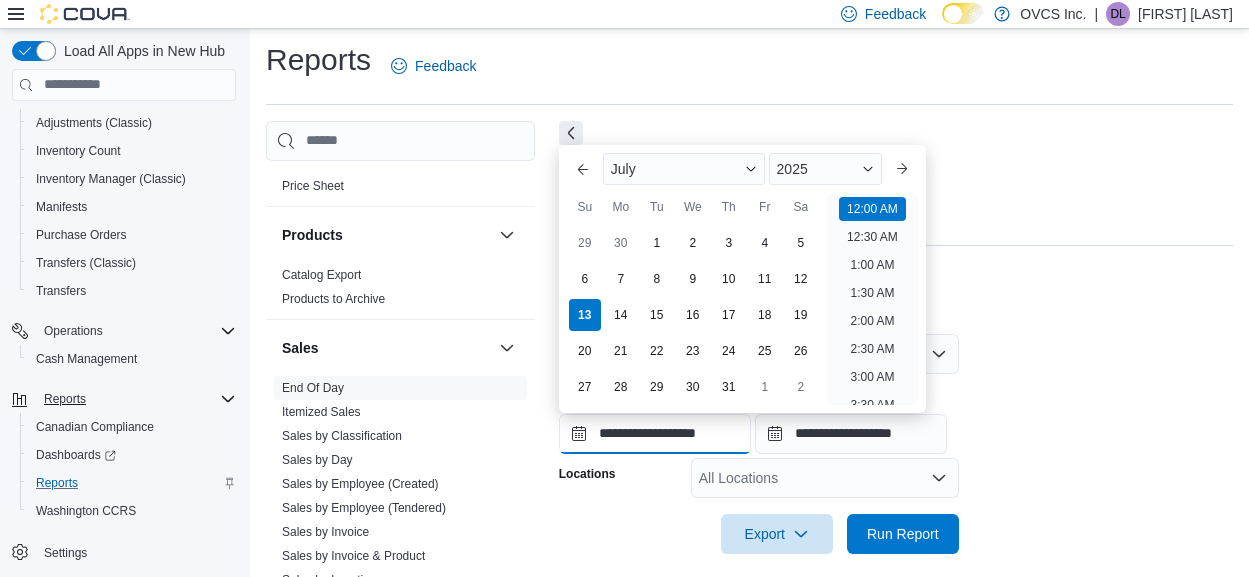 scroll, scrollTop: 62, scrollLeft: 0, axis: vertical 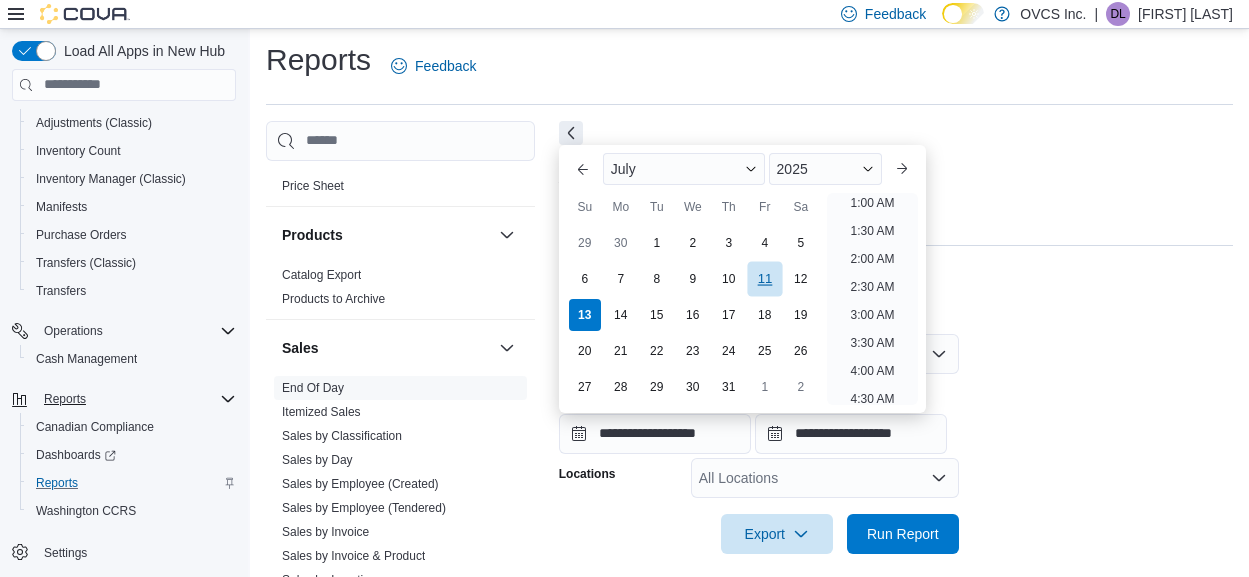 click on "11" at bounding box center [764, 278] 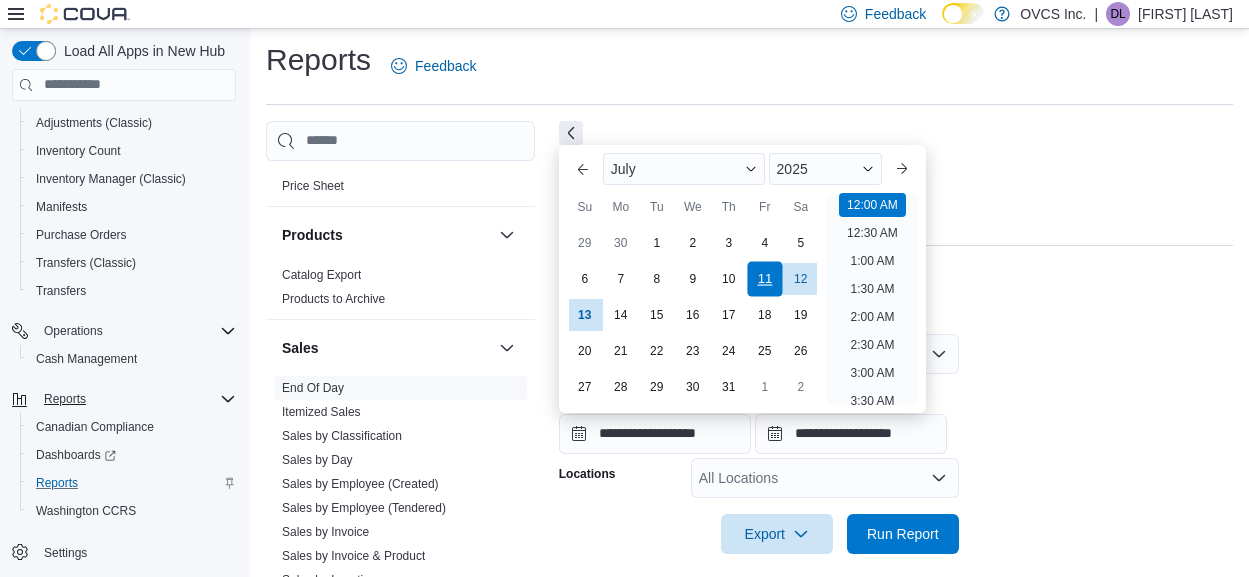 click on "11" at bounding box center (764, 278) 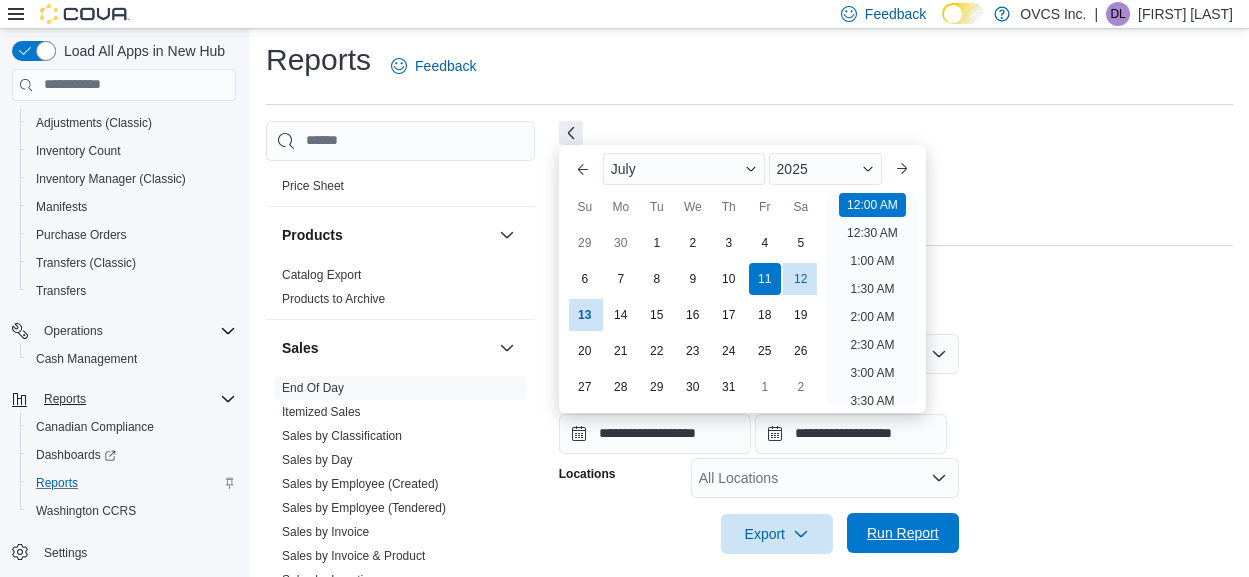 click on "Run Report" at bounding box center [903, 533] 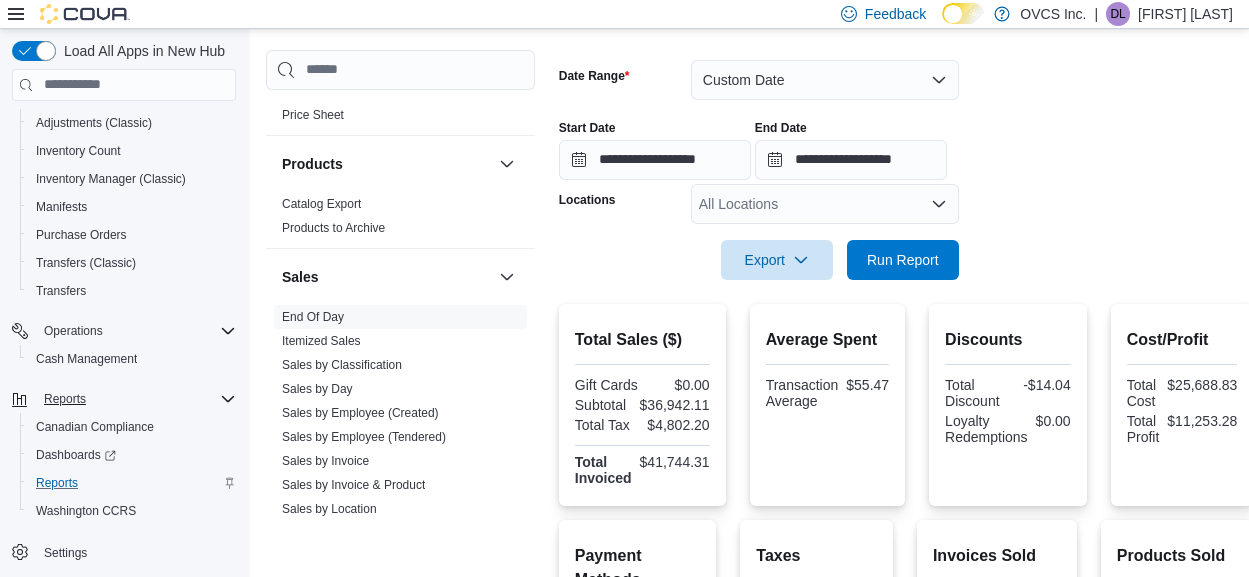 scroll, scrollTop: 287, scrollLeft: 0, axis: vertical 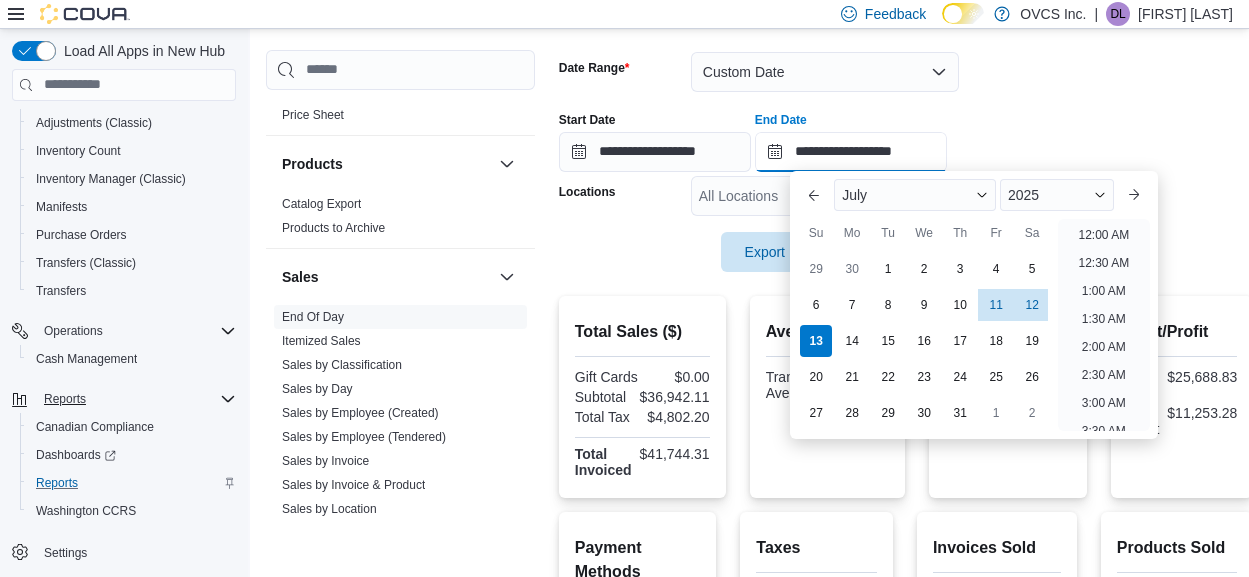 click on "**********" at bounding box center (851, 152) 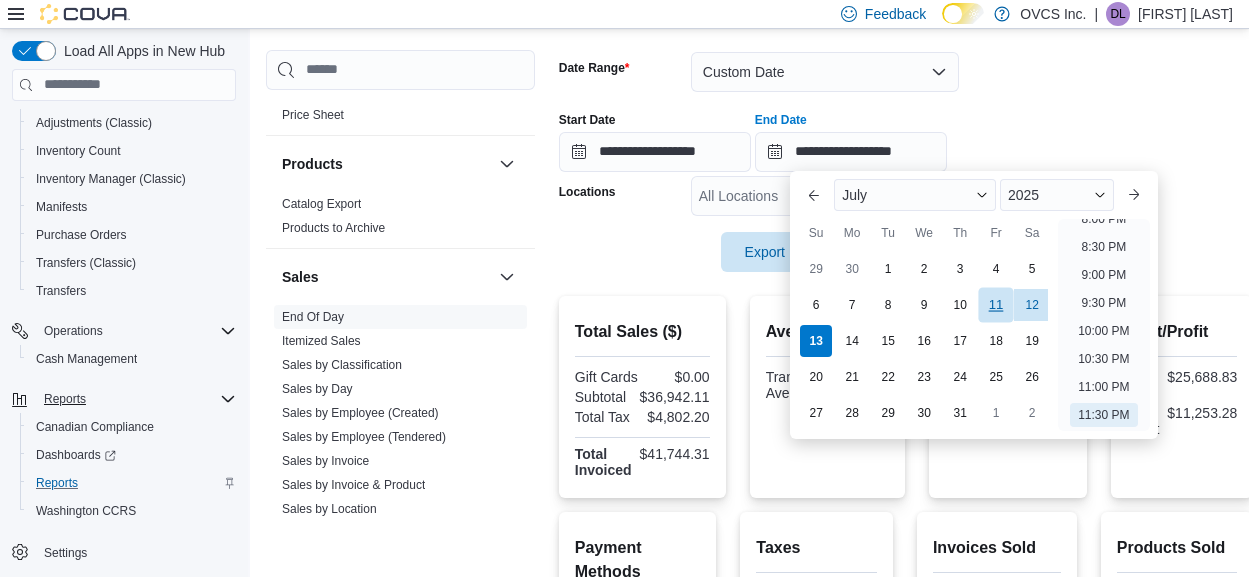 click on "11" at bounding box center (996, 304) 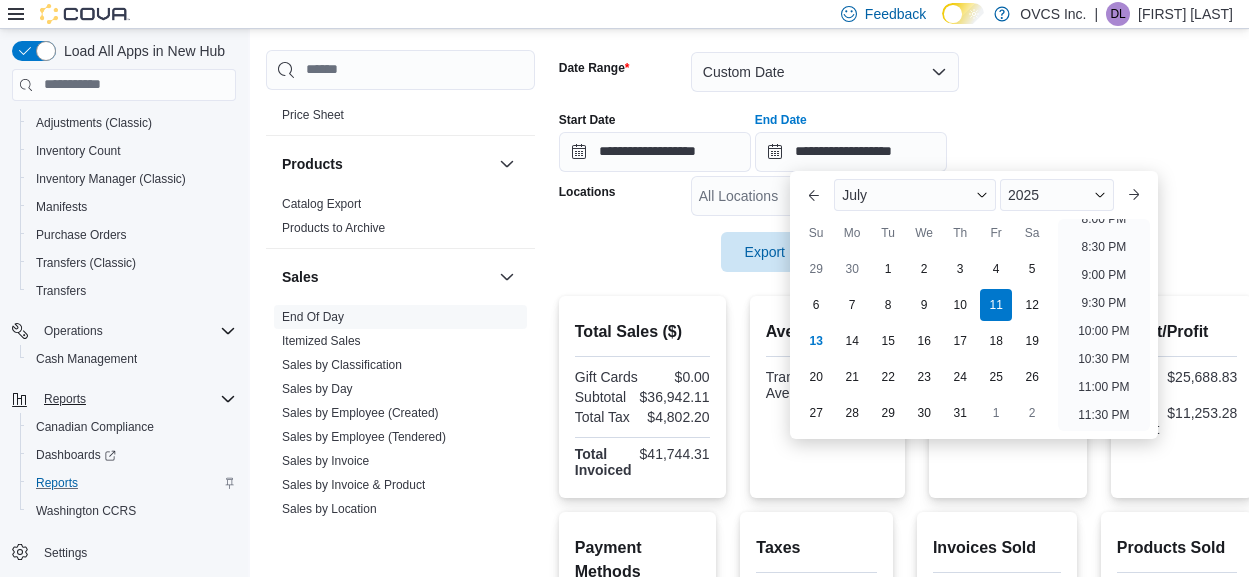 click on "Export  Run Report" at bounding box center (759, 252) 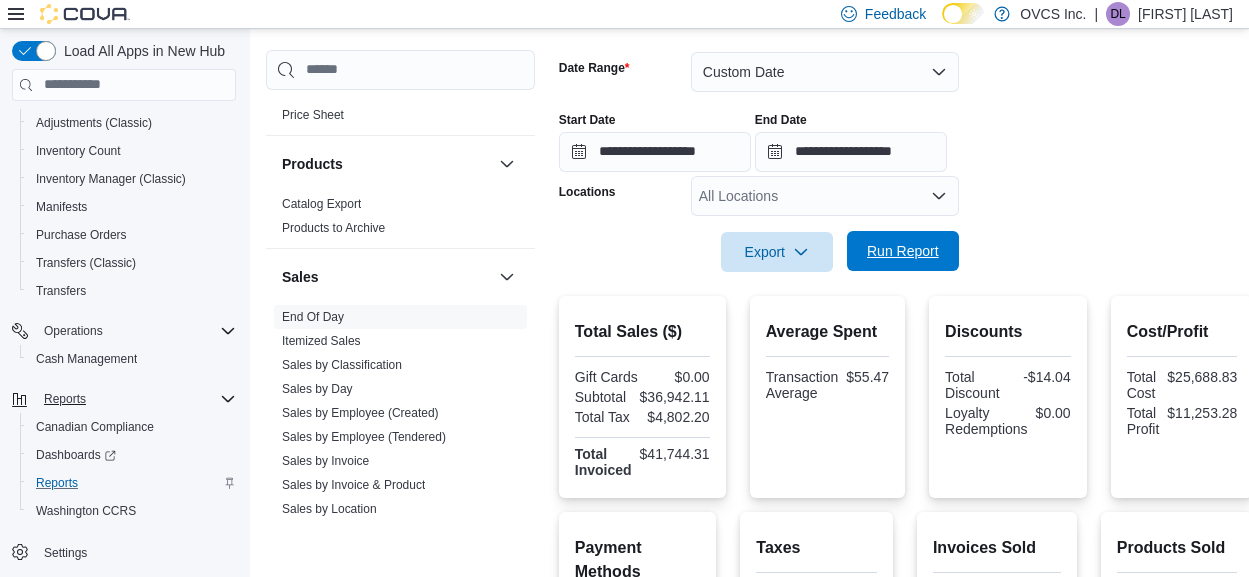 click on "Run Report" at bounding box center (903, 251) 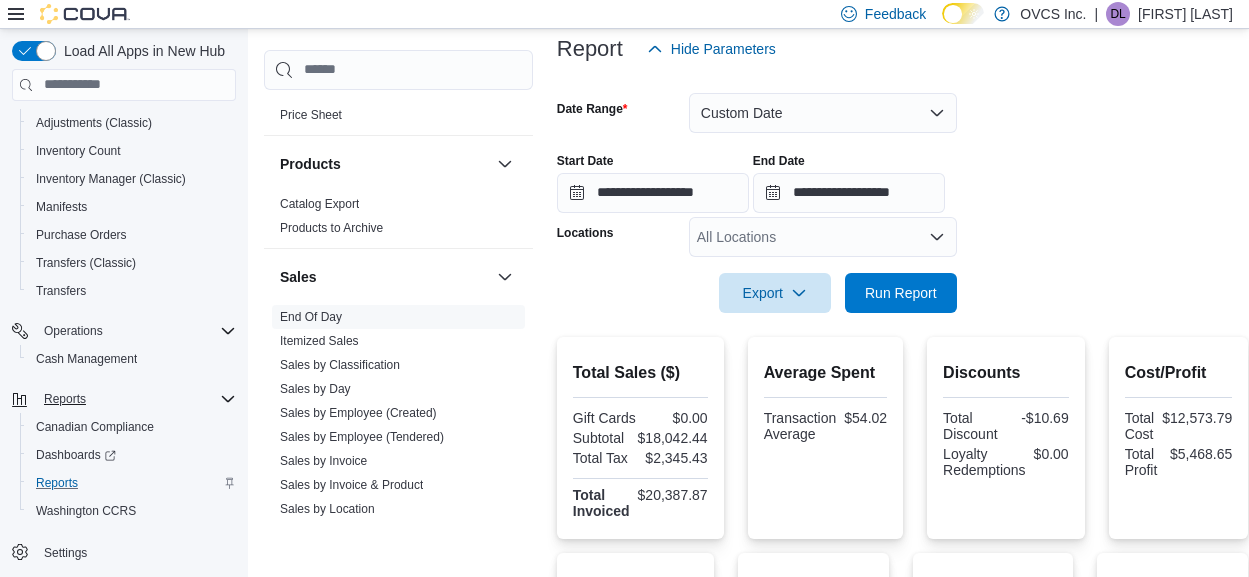 scroll, scrollTop: 261, scrollLeft: 2, axis: both 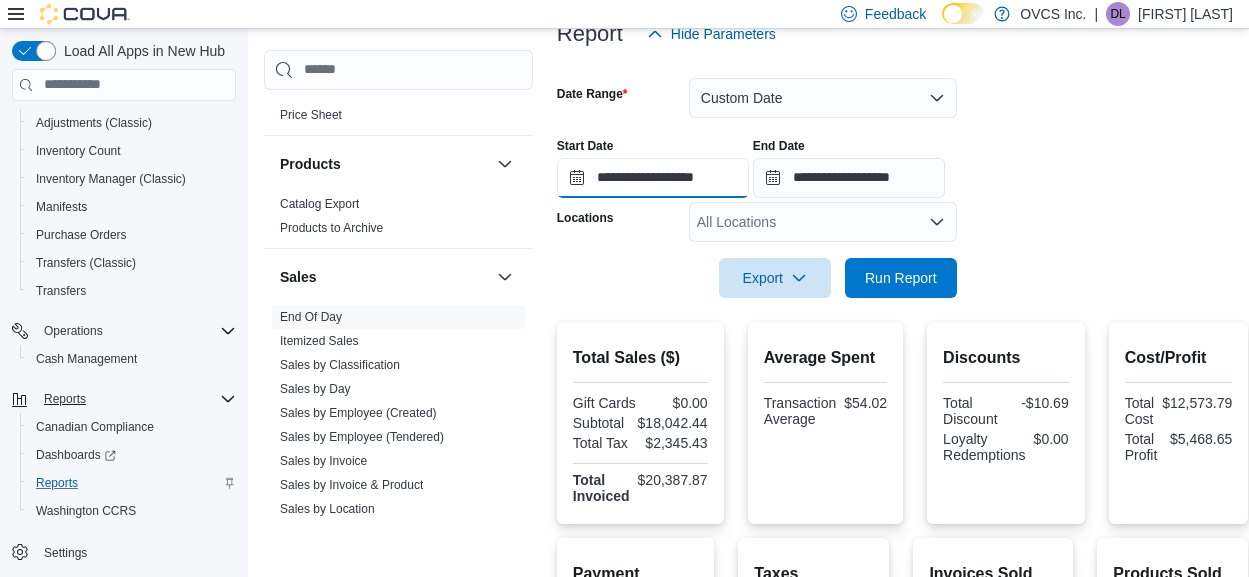 click on "**********" at bounding box center (653, 178) 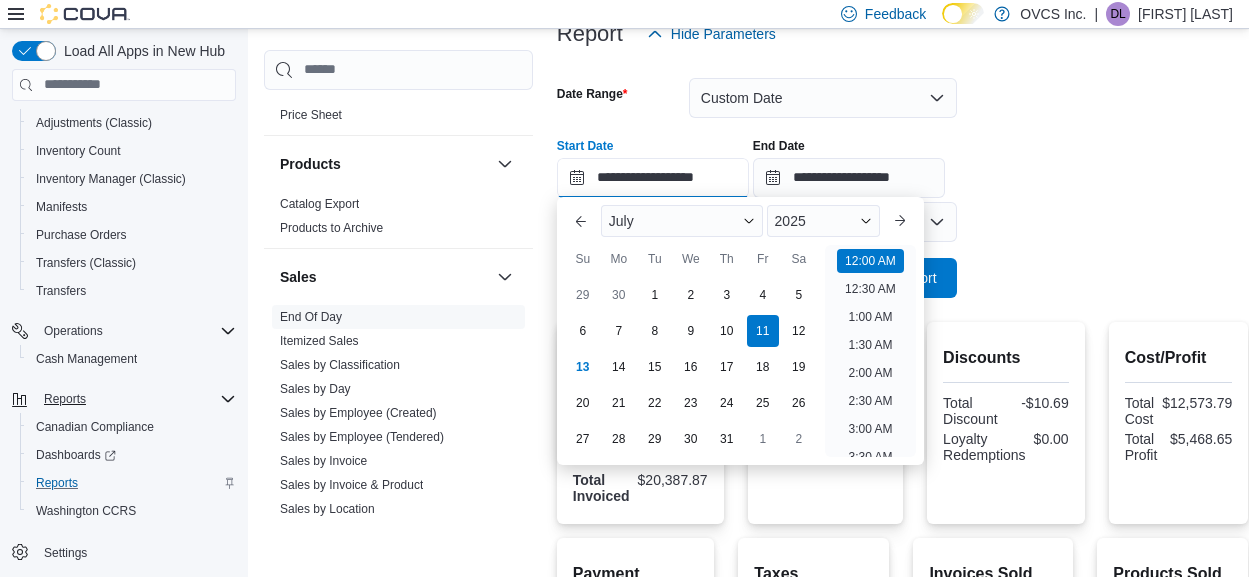 scroll, scrollTop: 62, scrollLeft: 0, axis: vertical 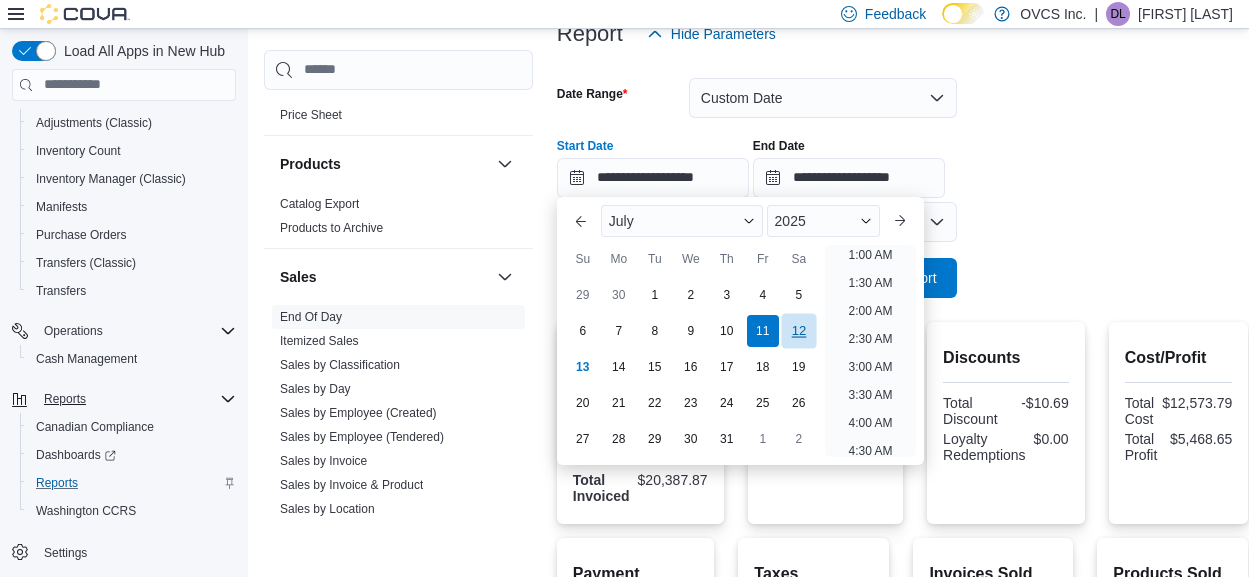 click on "12" at bounding box center [798, 330] 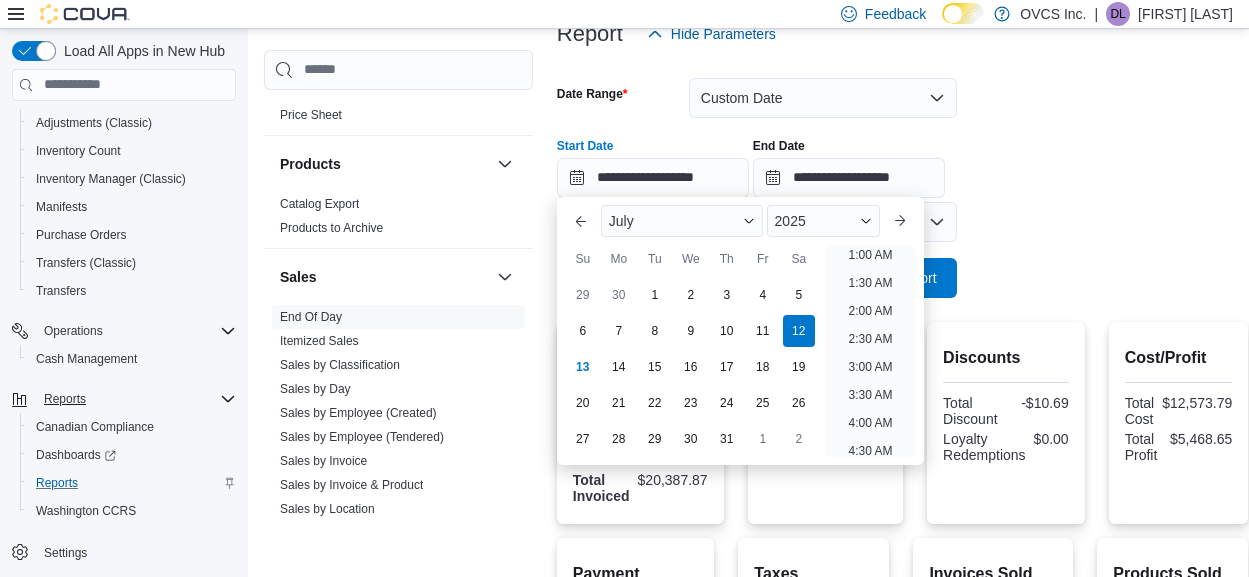 scroll, scrollTop: 4, scrollLeft: 0, axis: vertical 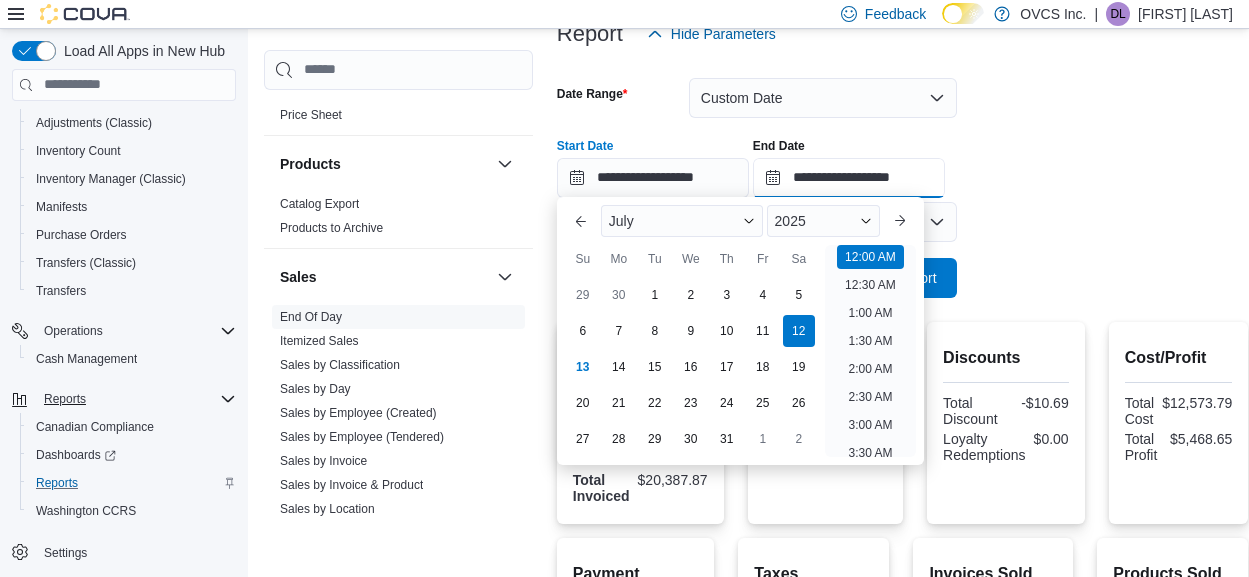 click on "**********" at bounding box center (849, 178) 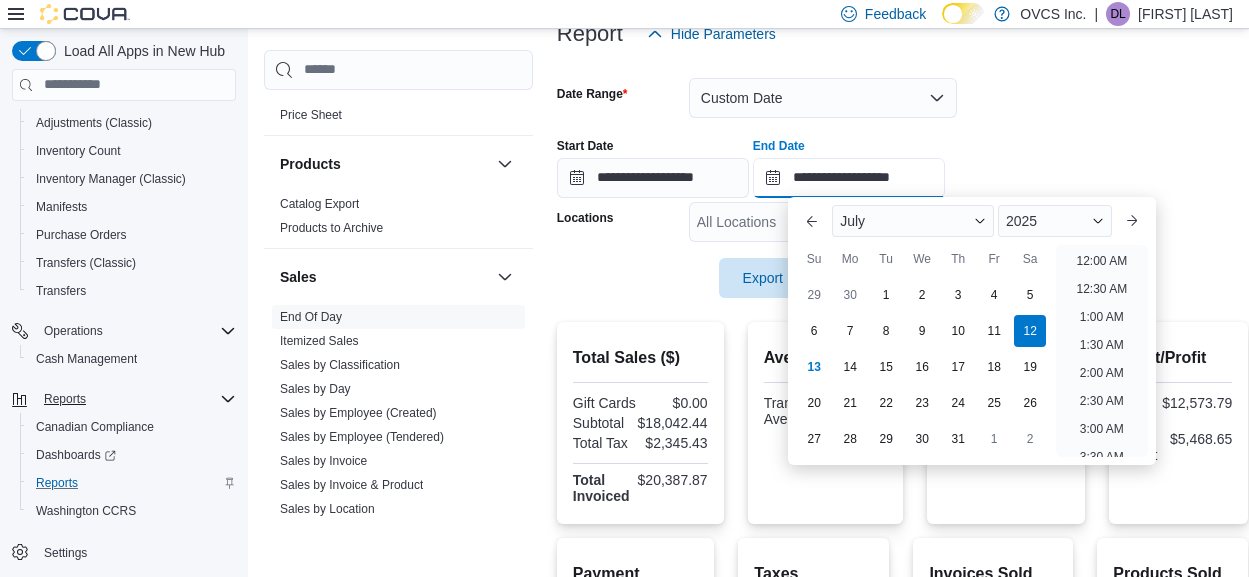scroll, scrollTop: 1136, scrollLeft: 0, axis: vertical 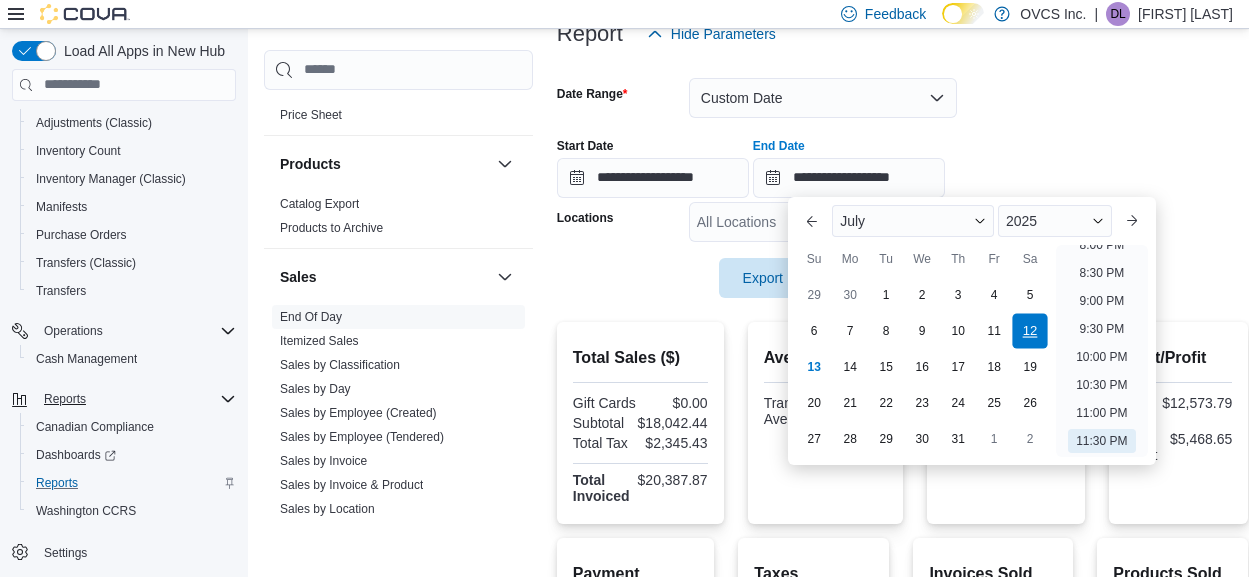 click on "12" at bounding box center [1030, 330] 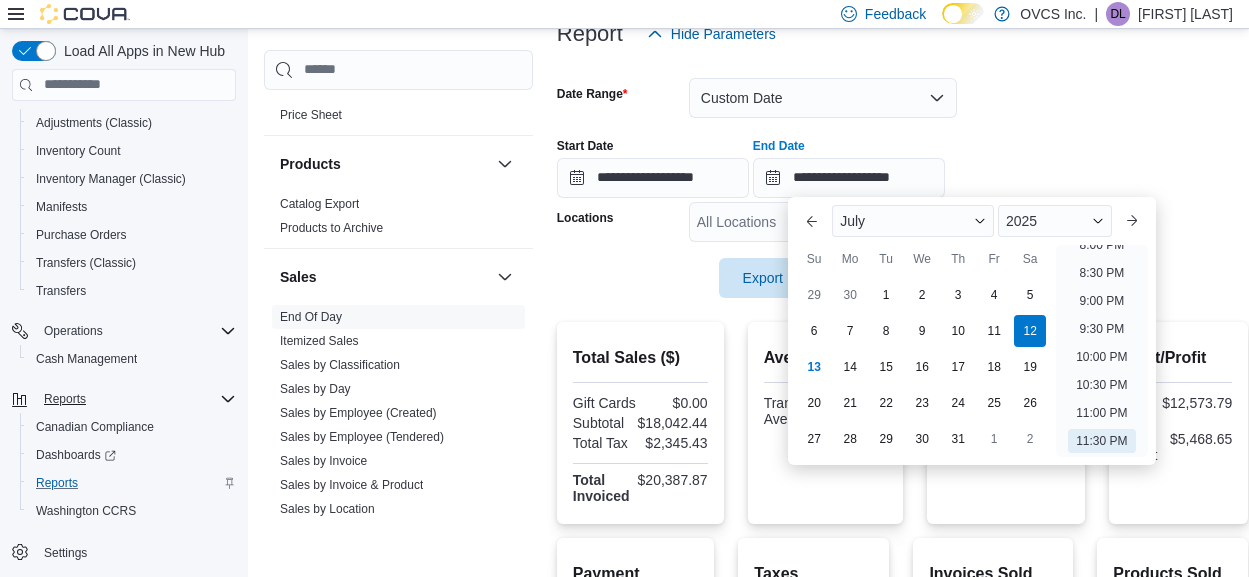 click on "Export  Run Report" at bounding box center (757, 278) 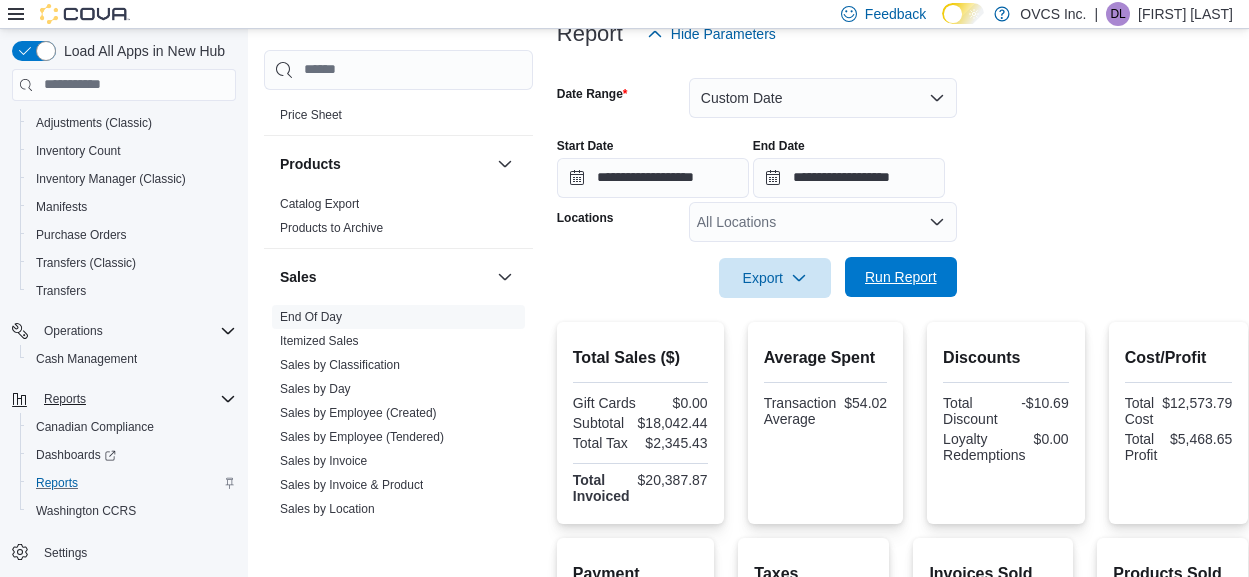 click on "Run Report" at bounding box center [901, 277] 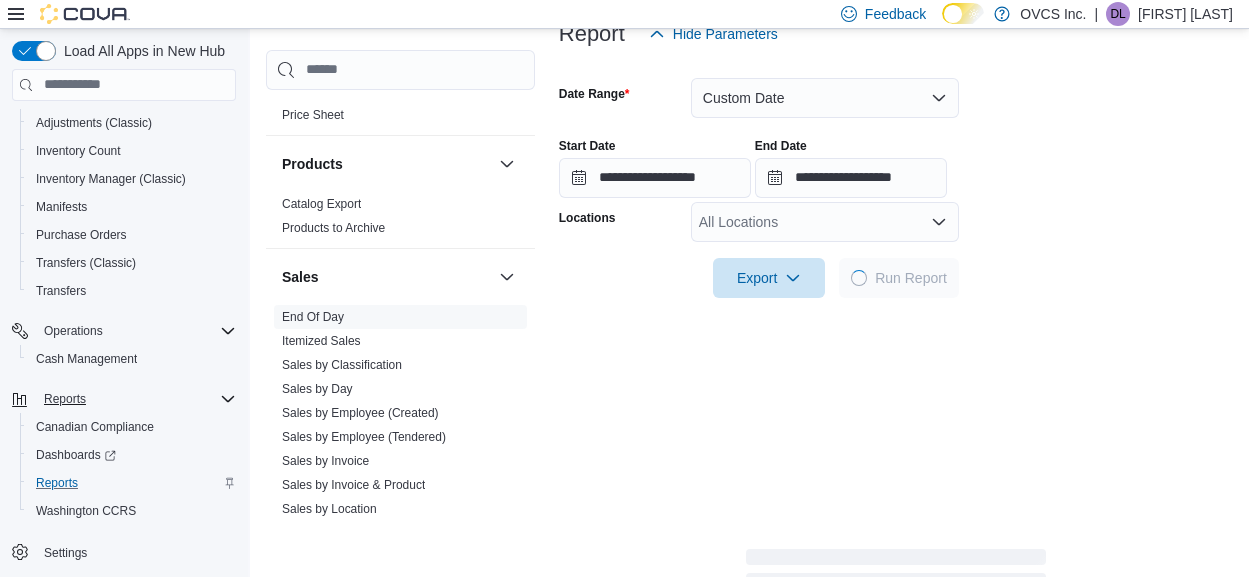 scroll, scrollTop: 261, scrollLeft: 0, axis: vertical 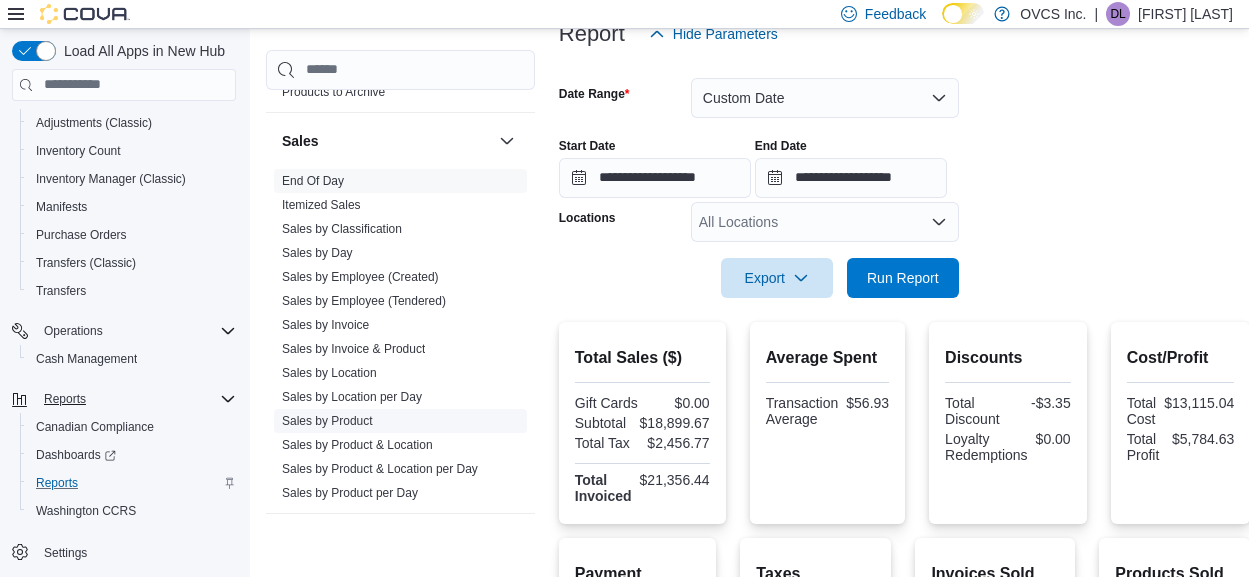 click on "Sales by Product" at bounding box center [327, 421] 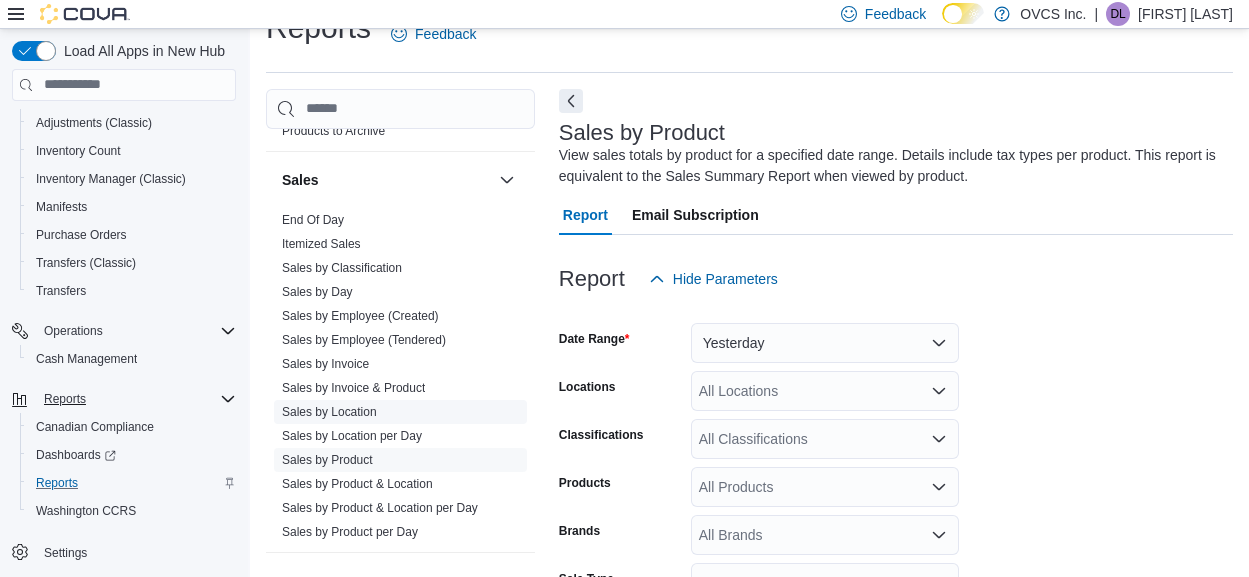 scroll, scrollTop: 66, scrollLeft: 0, axis: vertical 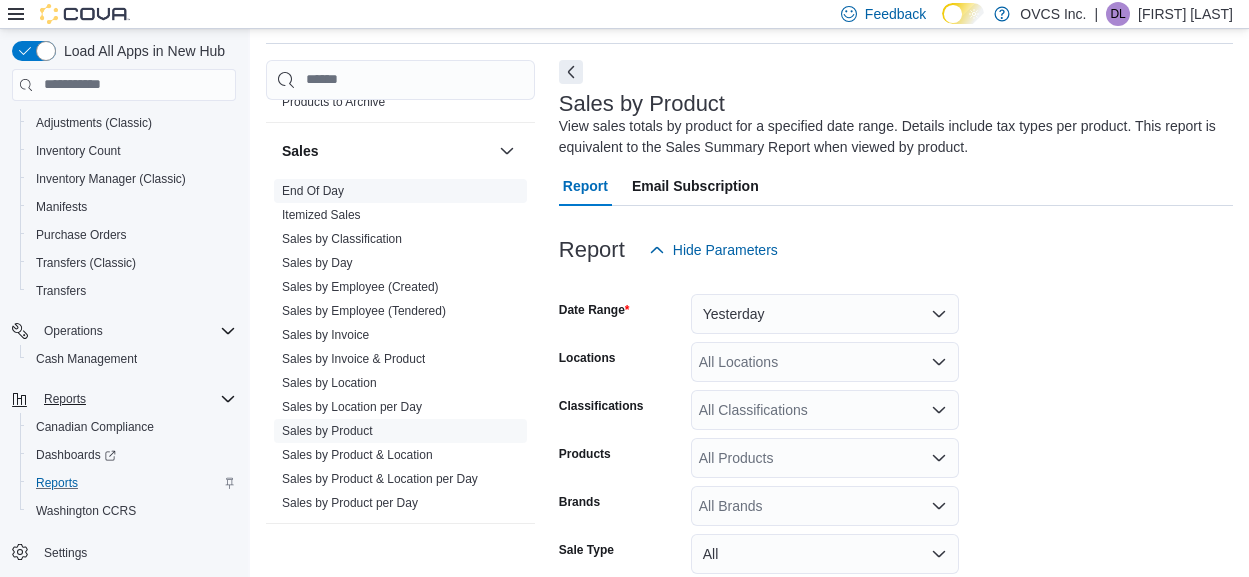 click on "End Of Day" at bounding box center (313, 191) 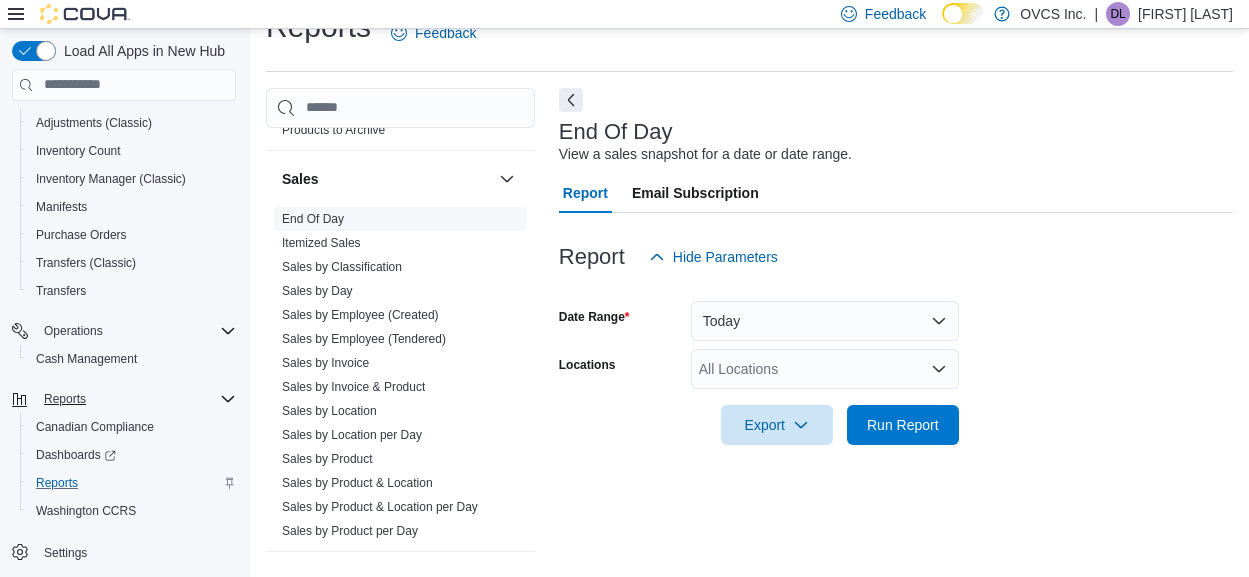 scroll, scrollTop: 37, scrollLeft: 0, axis: vertical 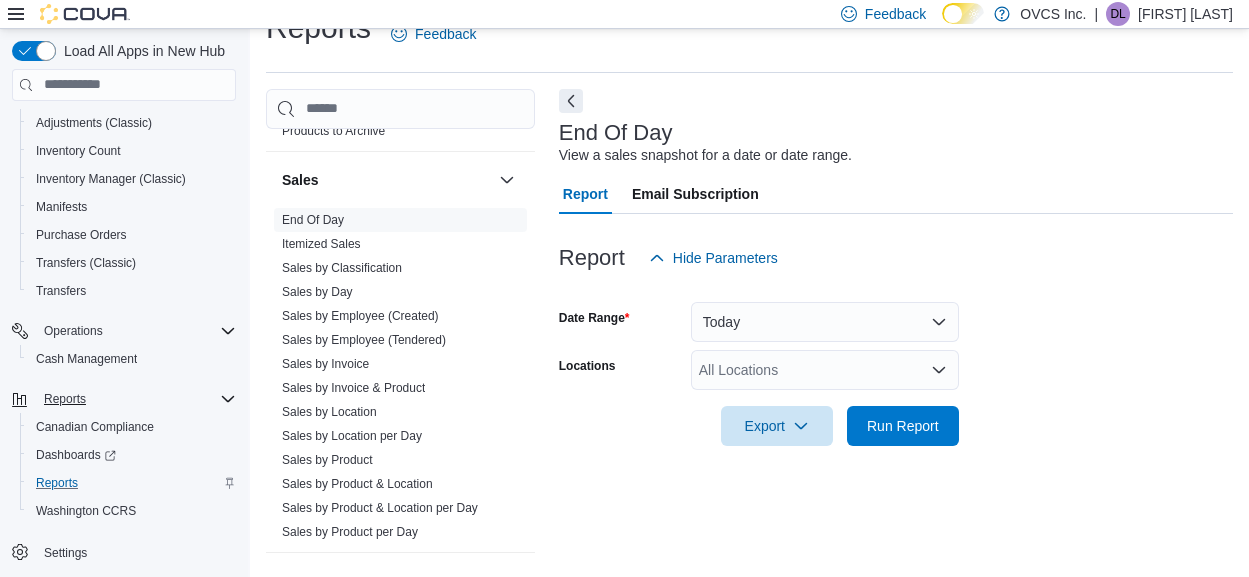 click on "Today" at bounding box center (825, 322) 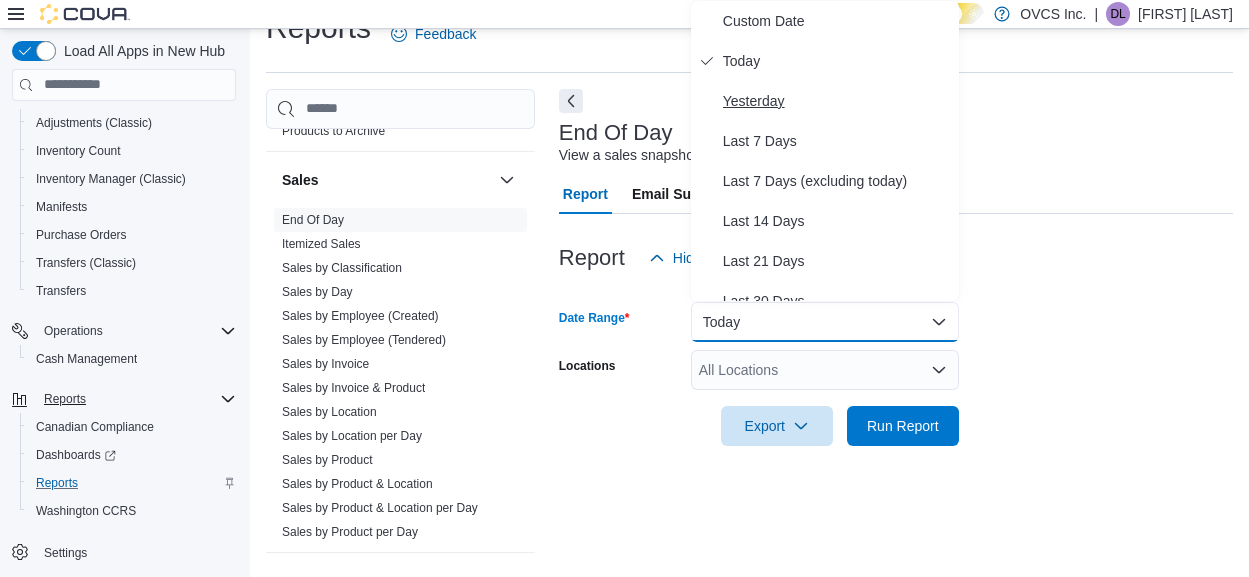 click on "Yesterday" at bounding box center [837, 101] 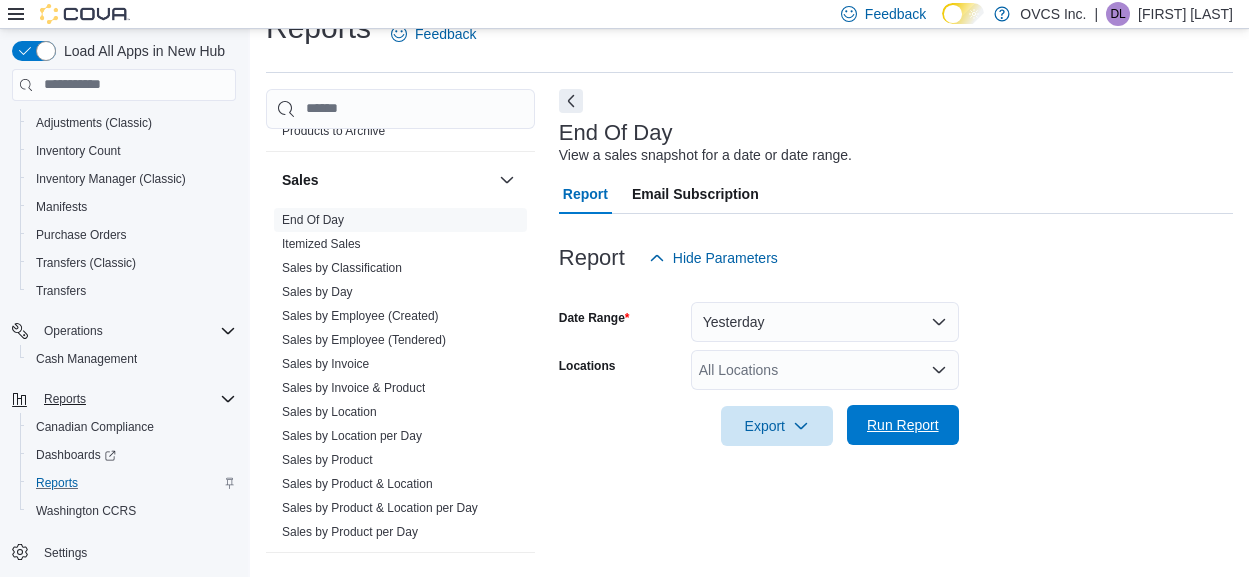 click on "Run Report" at bounding box center (903, 425) 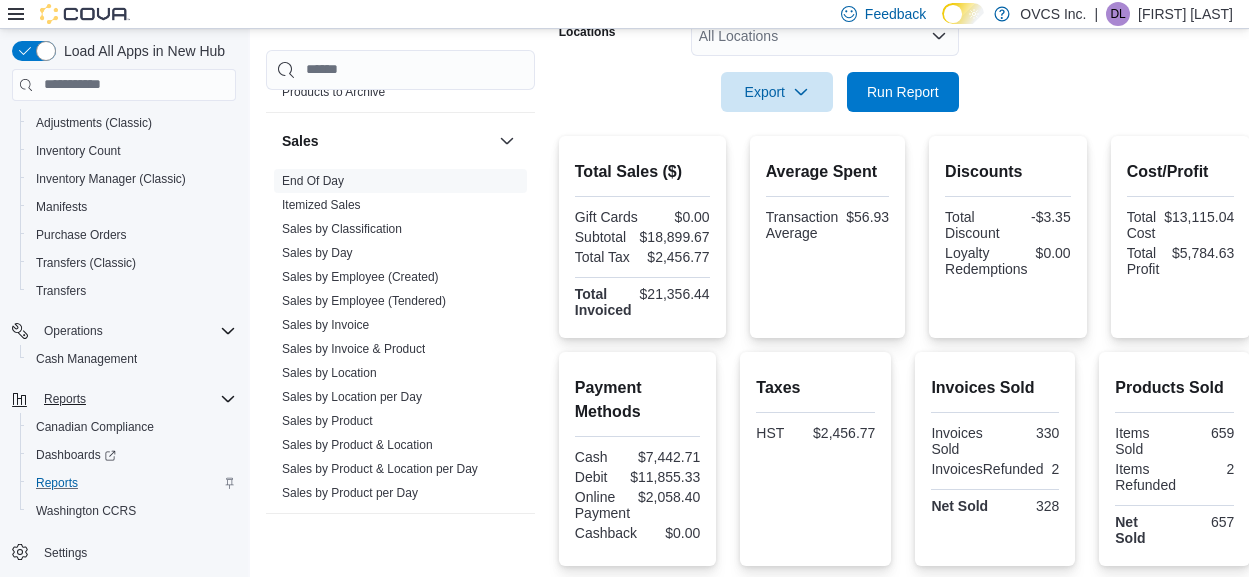scroll, scrollTop: 372, scrollLeft: 0, axis: vertical 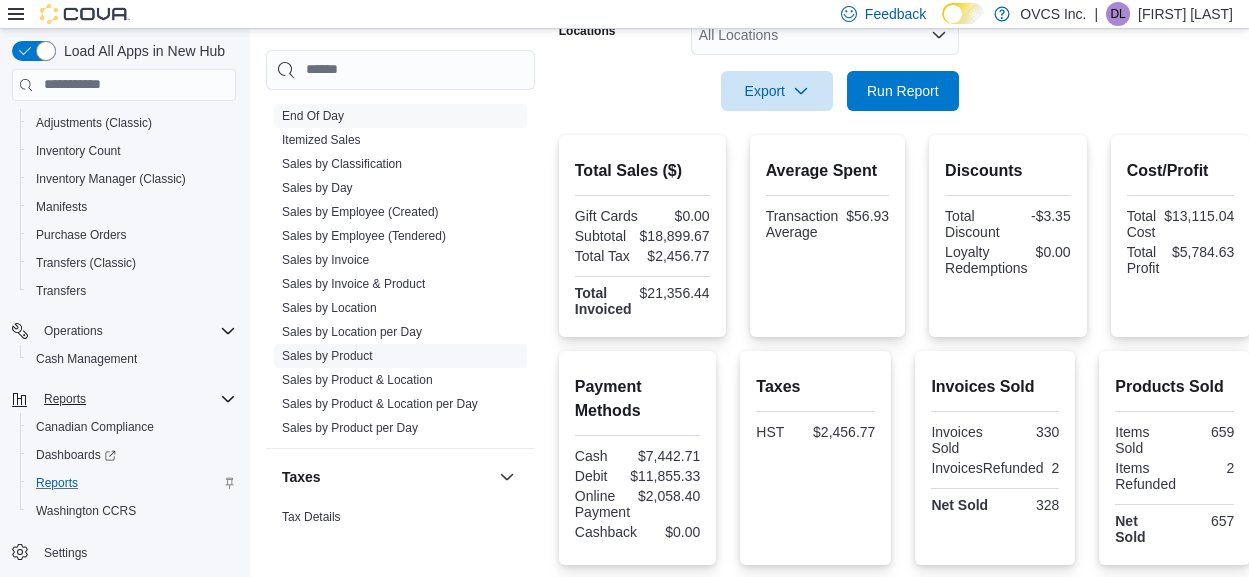 click on "Sales by Product" at bounding box center [327, 356] 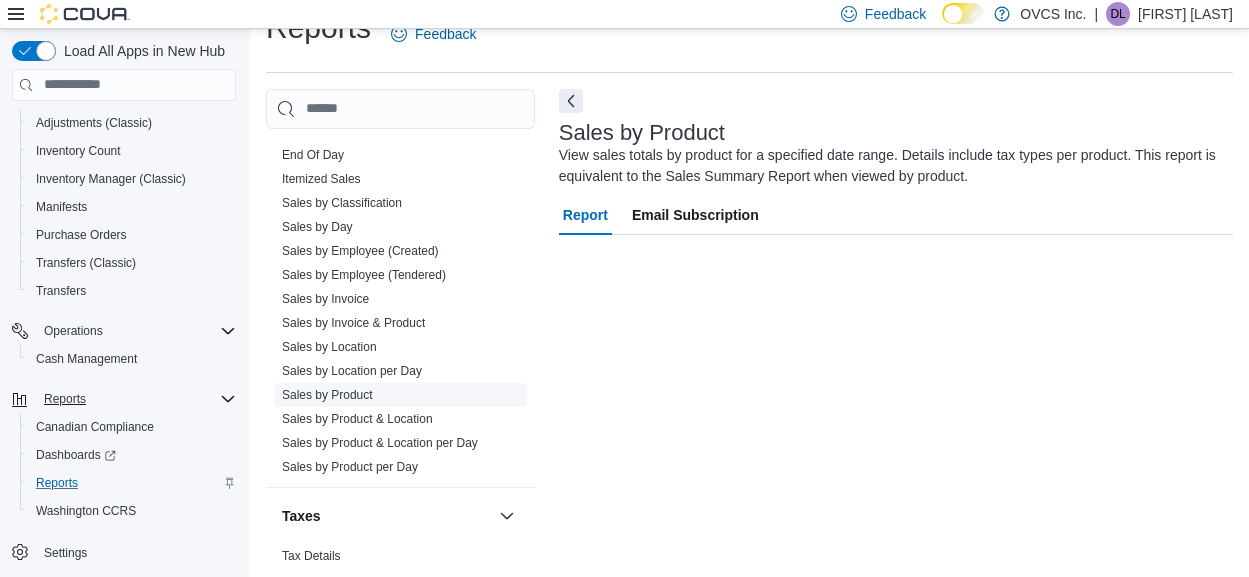 scroll, scrollTop: 1444, scrollLeft: 0, axis: vertical 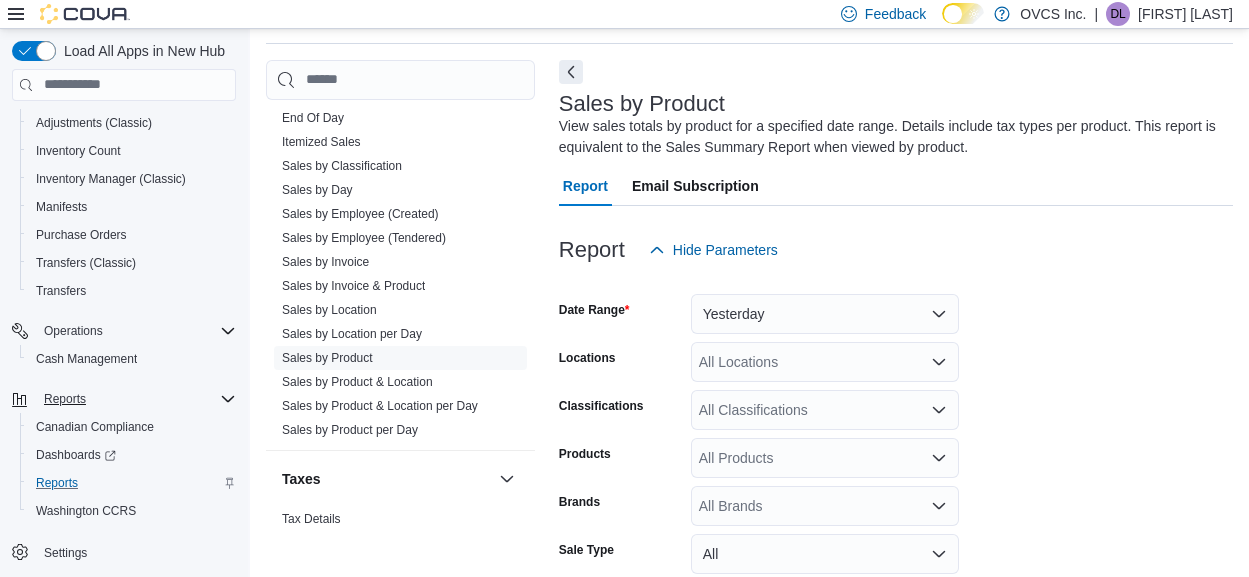 click on "Yesterday" at bounding box center (825, 314) 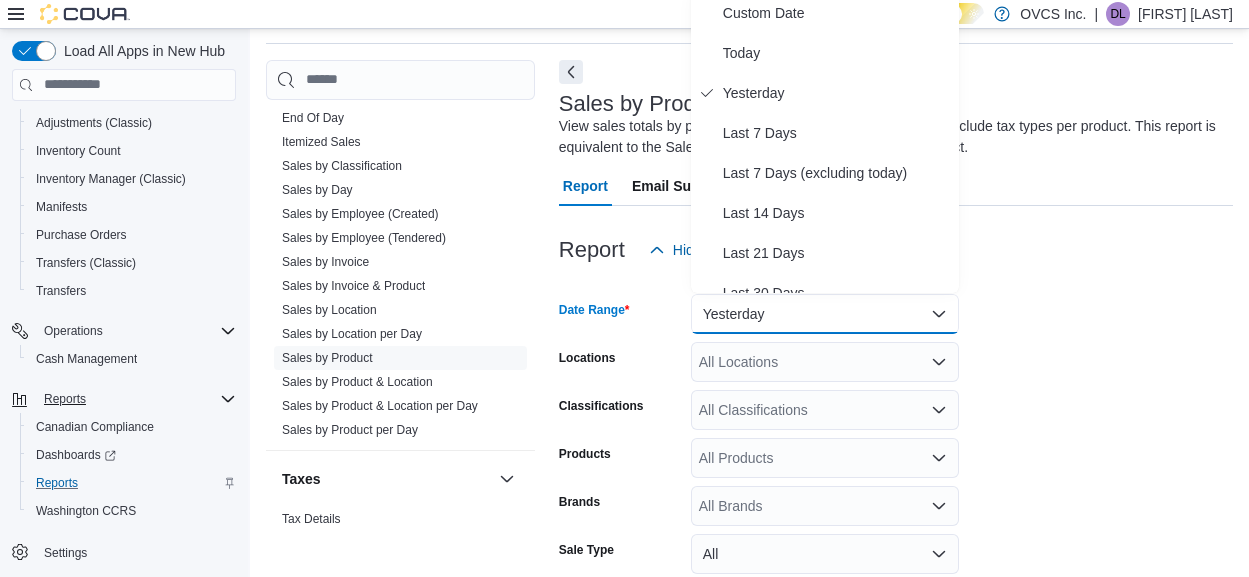 scroll, scrollTop: 59, scrollLeft: 0, axis: vertical 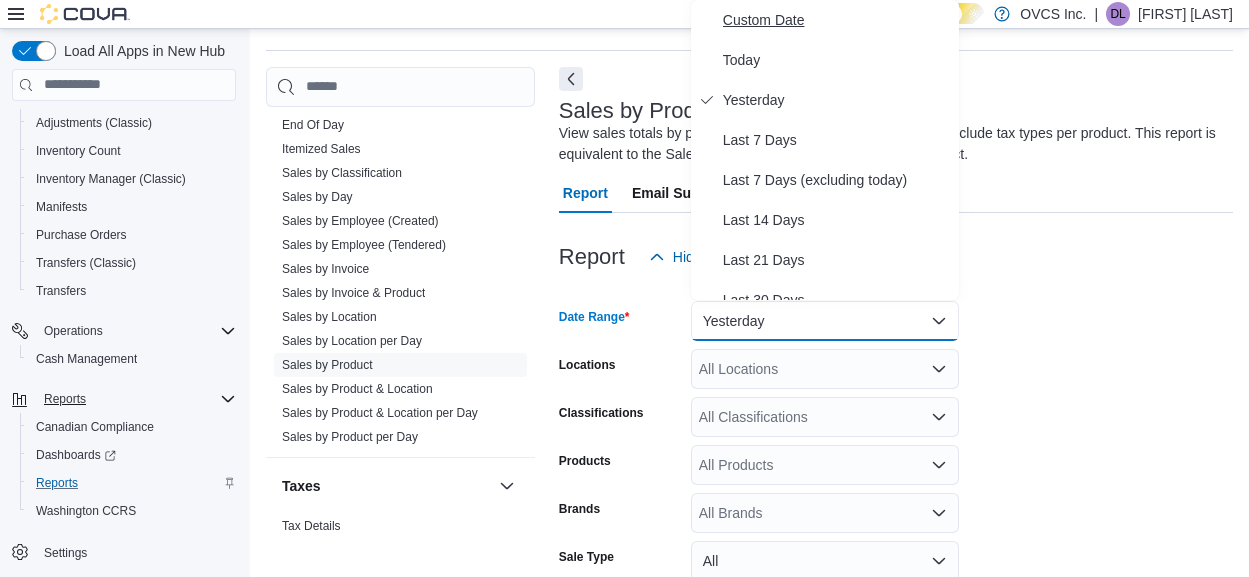 click on "Custom Date" at bounding box center [837, 20] 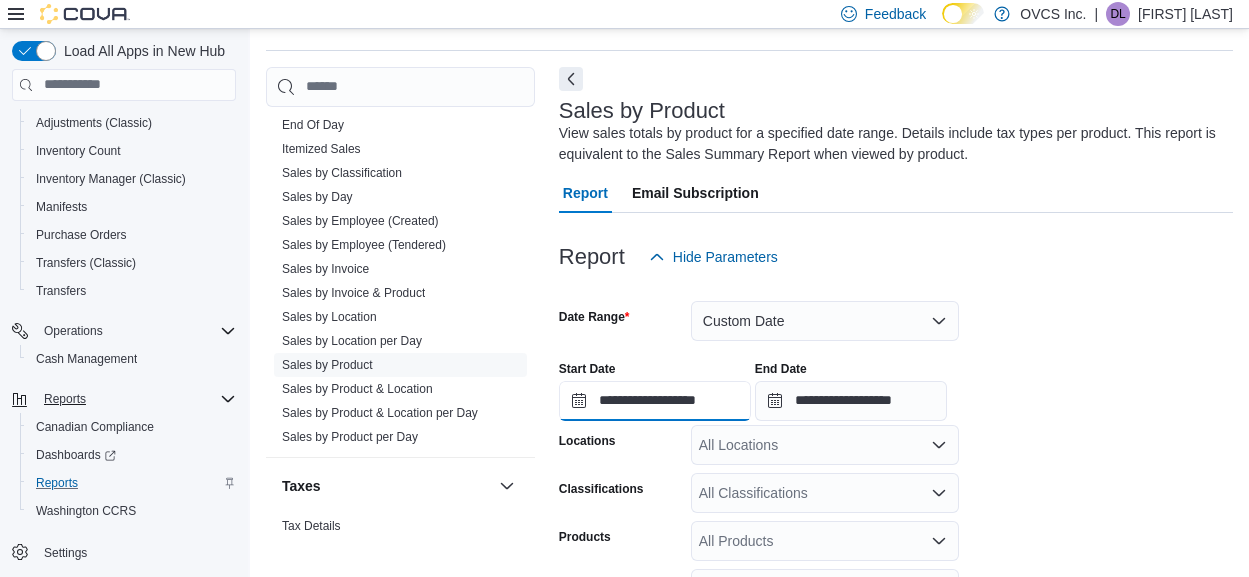 click on "**********" at bounding box center [655, 401] 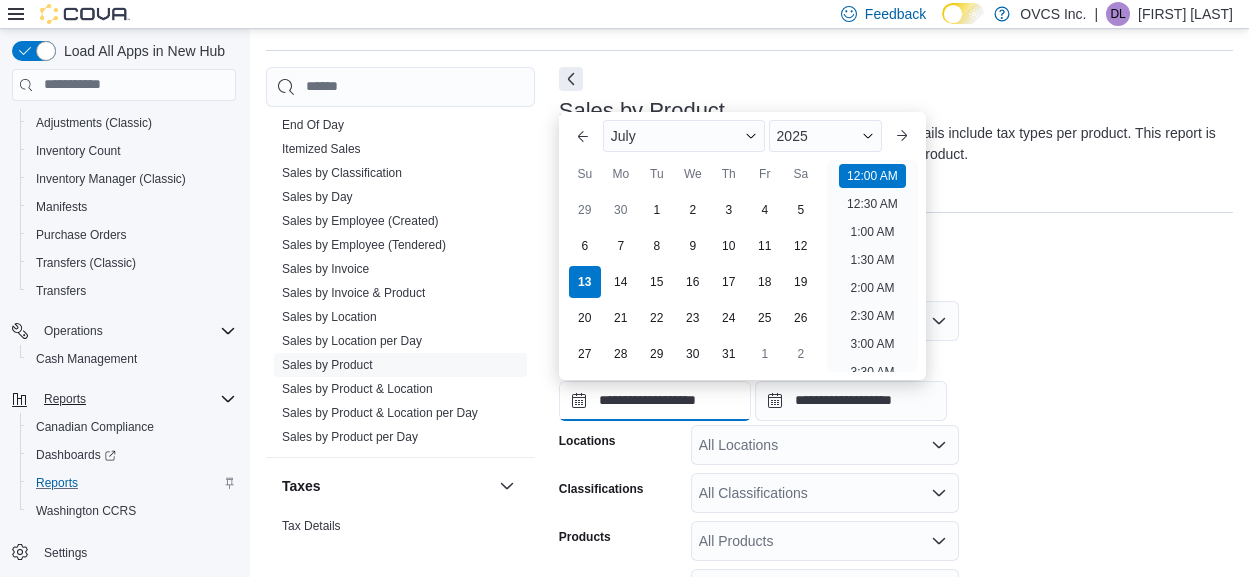 scroll, scrollTop: 62, scrollLeft: 0, axis: vertical 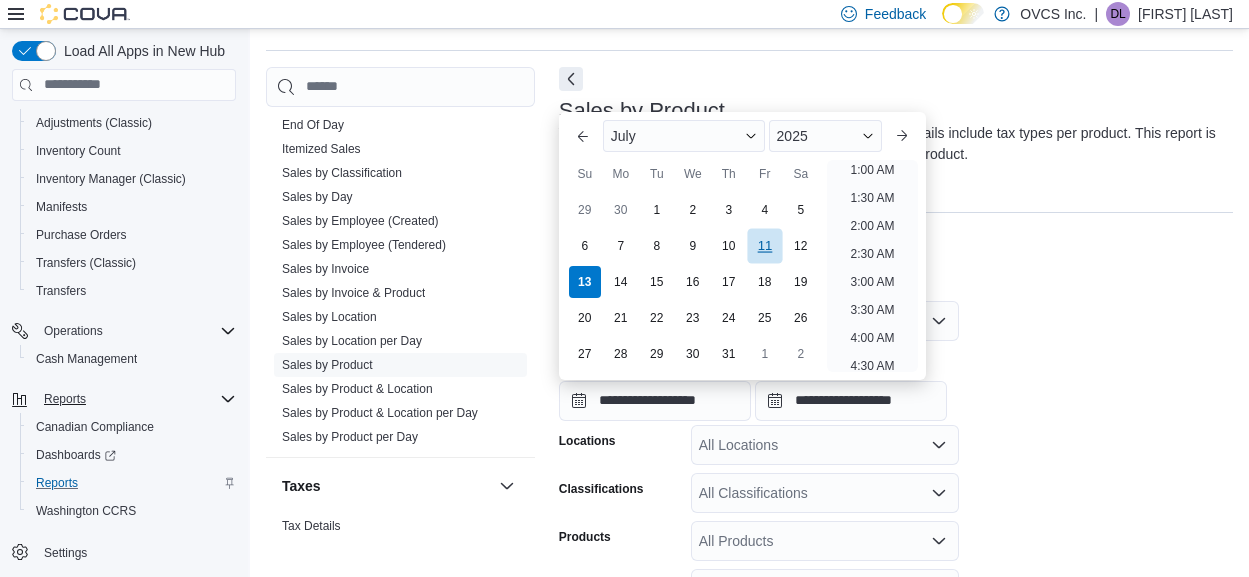 click on "11" at bounding box center [764, 245] 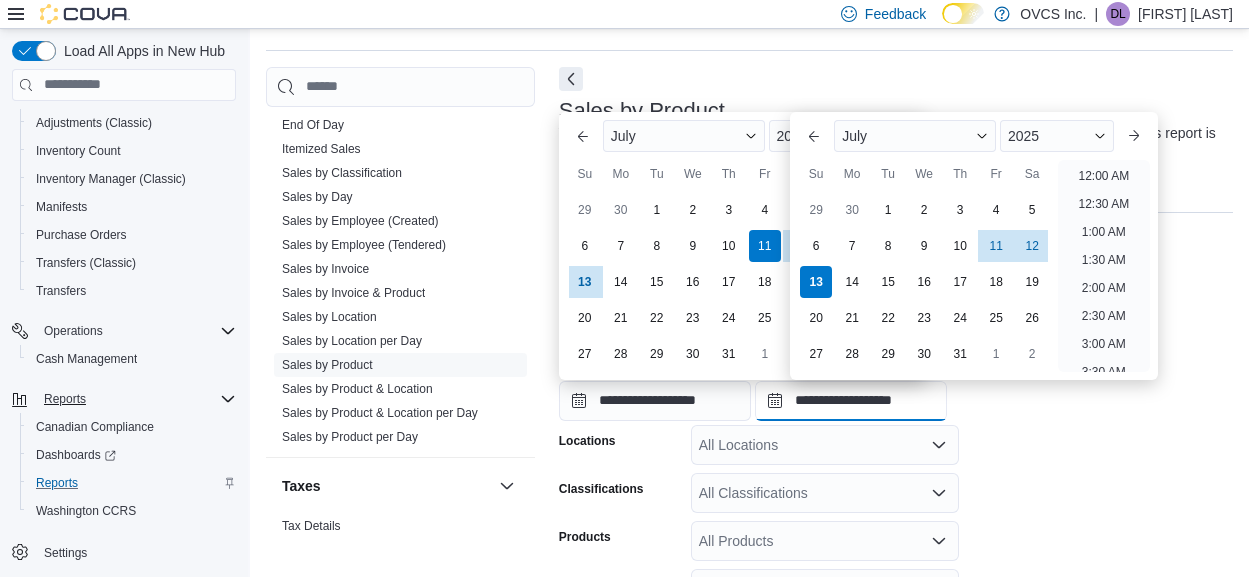 click on "**********" at bounding box center (851, 401) 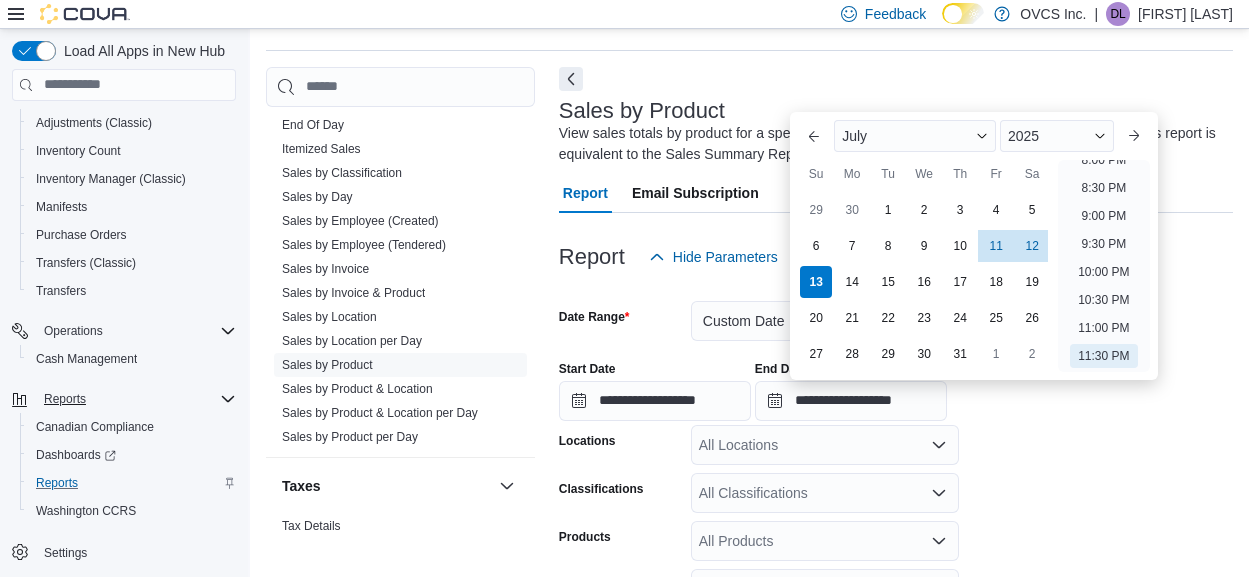 click on "**********" at bounding box center [896, 543] 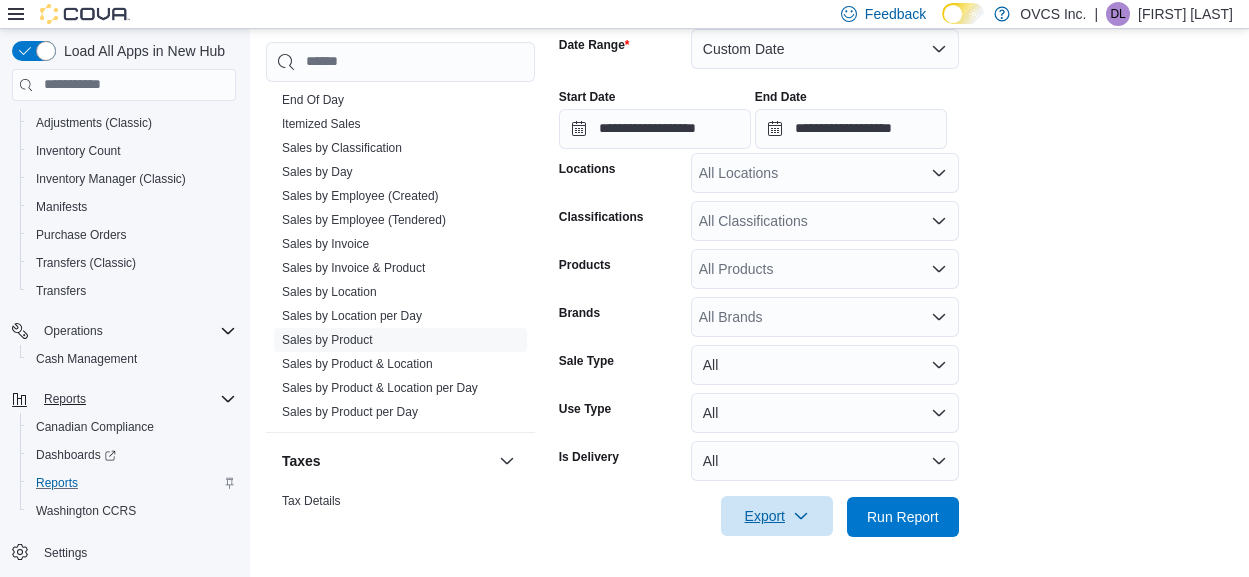 click on "Export" at bounding box center [777, 516] 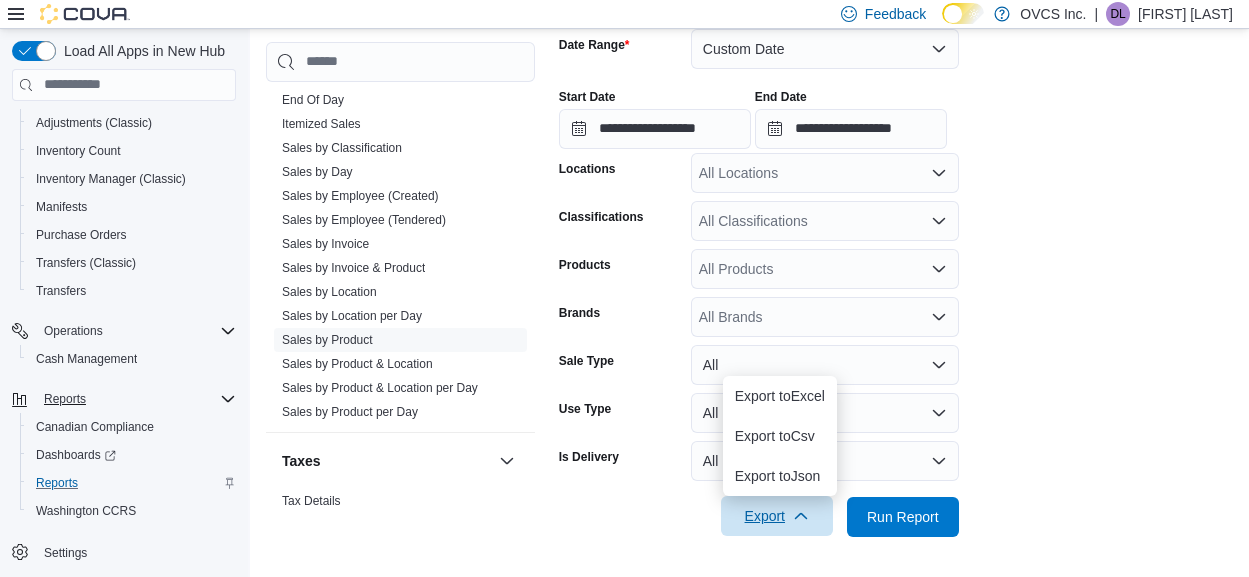 scroll, scrollTop: 330, scrollLeft: 0, axis: vertical 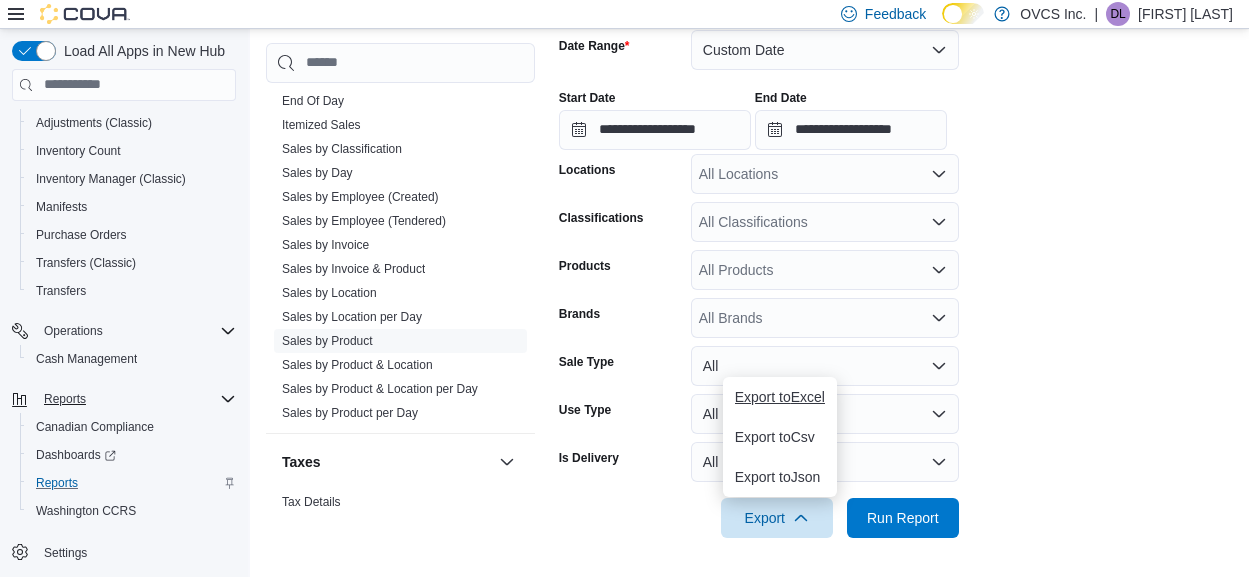 click on "Export to  Excel" at bounding box center [780, 397] 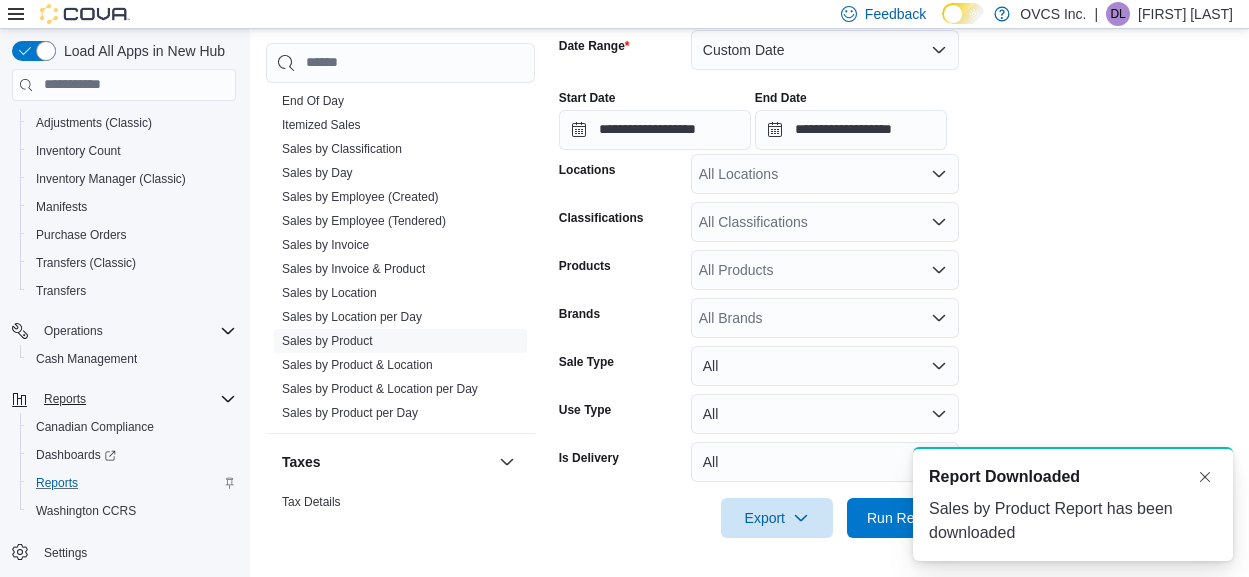 scroll, scrollTop: 0, scrollLeft: 0, axis: both 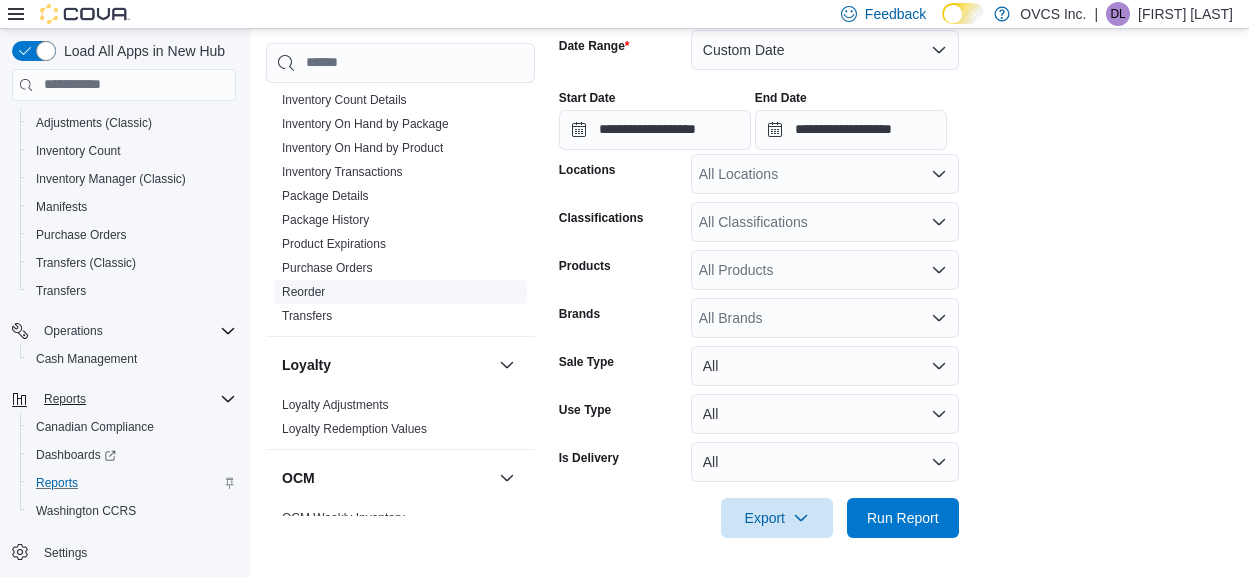 click on "Reorder" at bounding box center [303, 292] 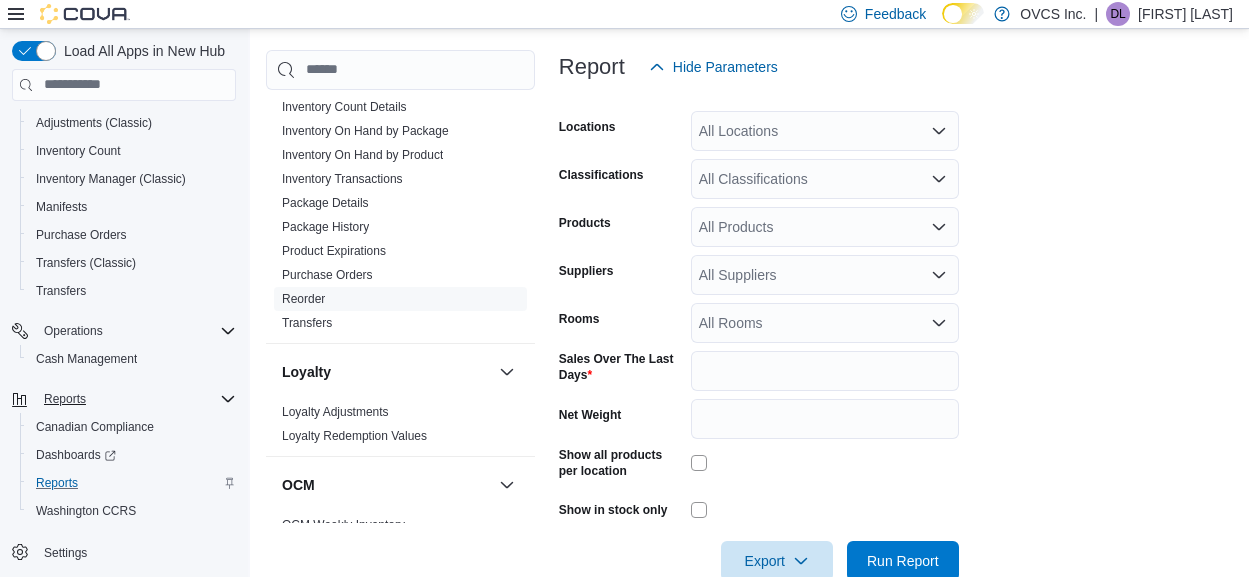 scroll, scrollTop: 355, scrollLeft: 0, axis: vertical 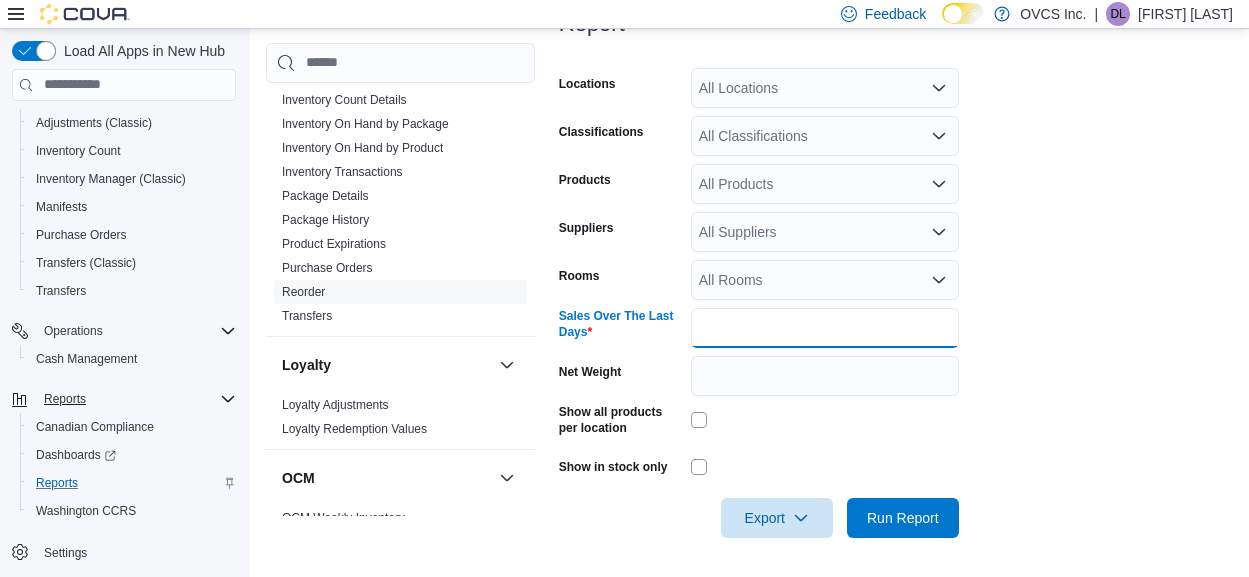 click on "*" at bounding box center [825, 328] 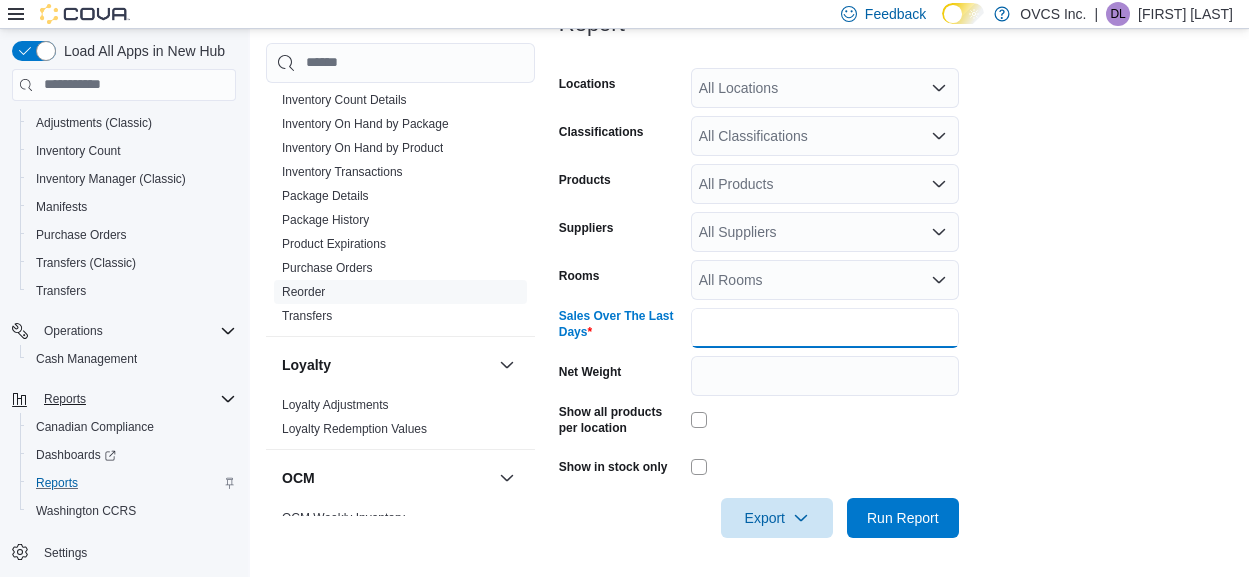 type on "*" 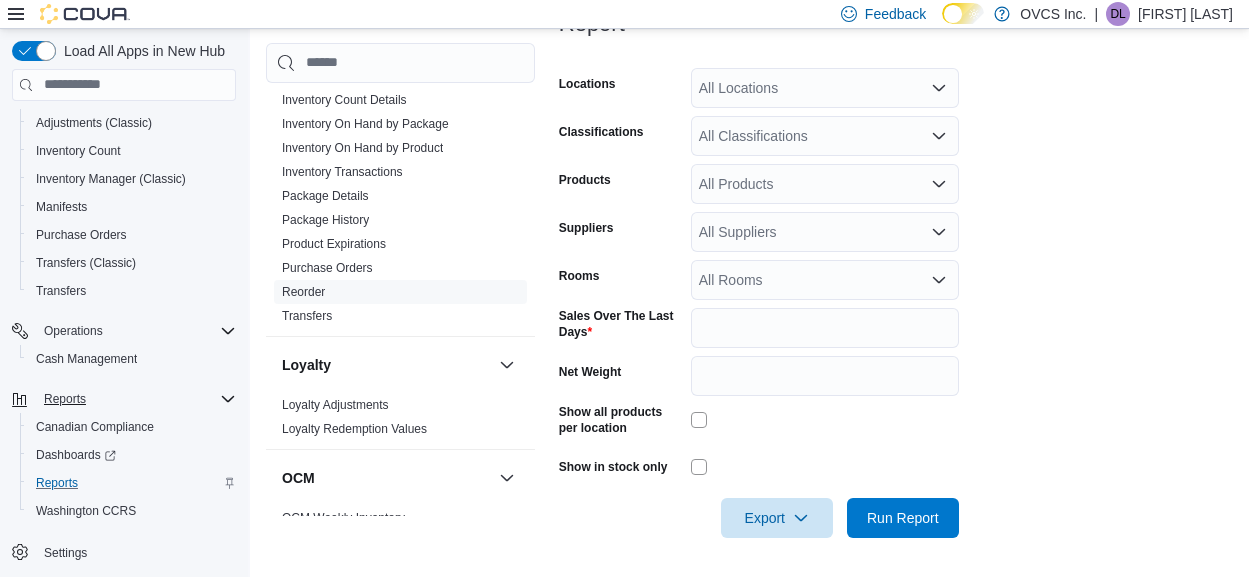 scroll, scrollTop: 355, scrollLeft: 1, axis: both 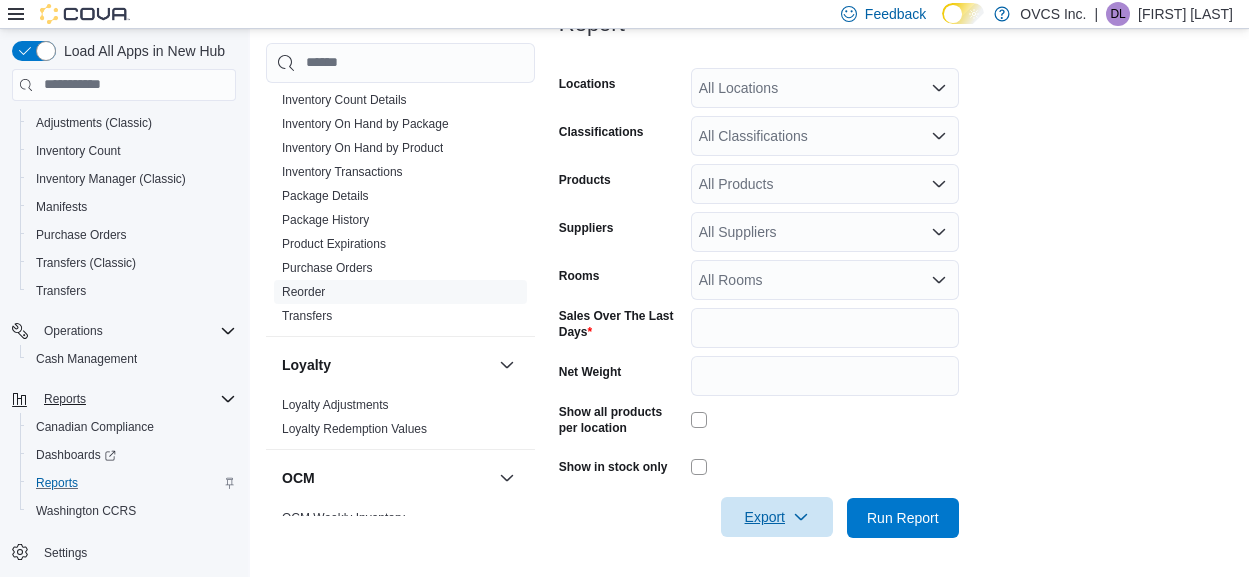 click 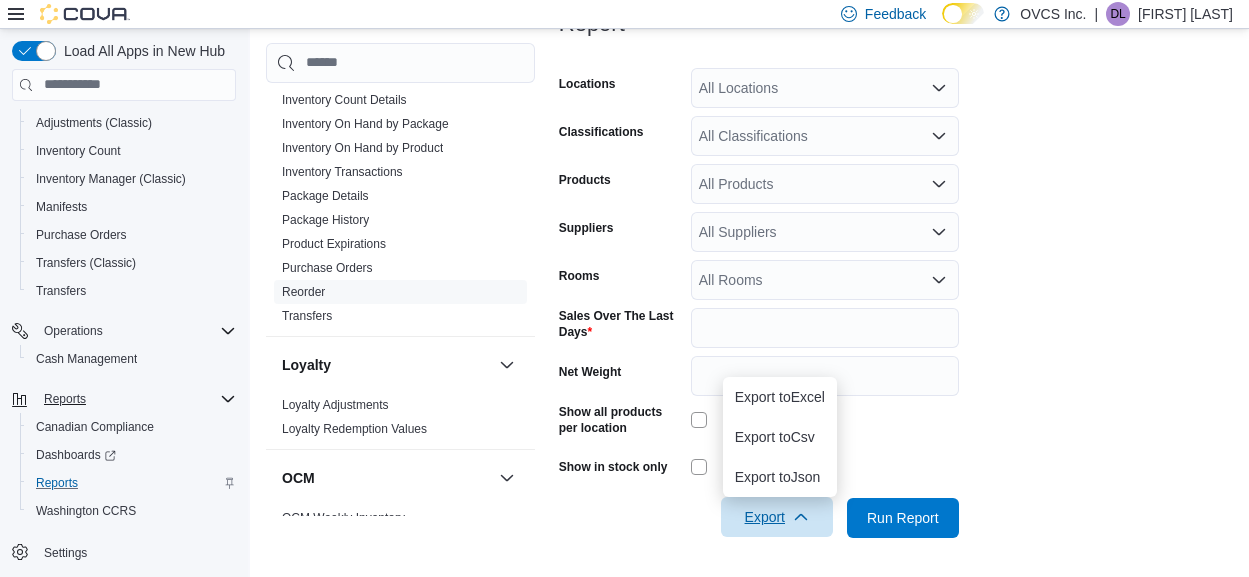 scroll, scrollTop: 355, scrollLeft: 0, axis: vertical 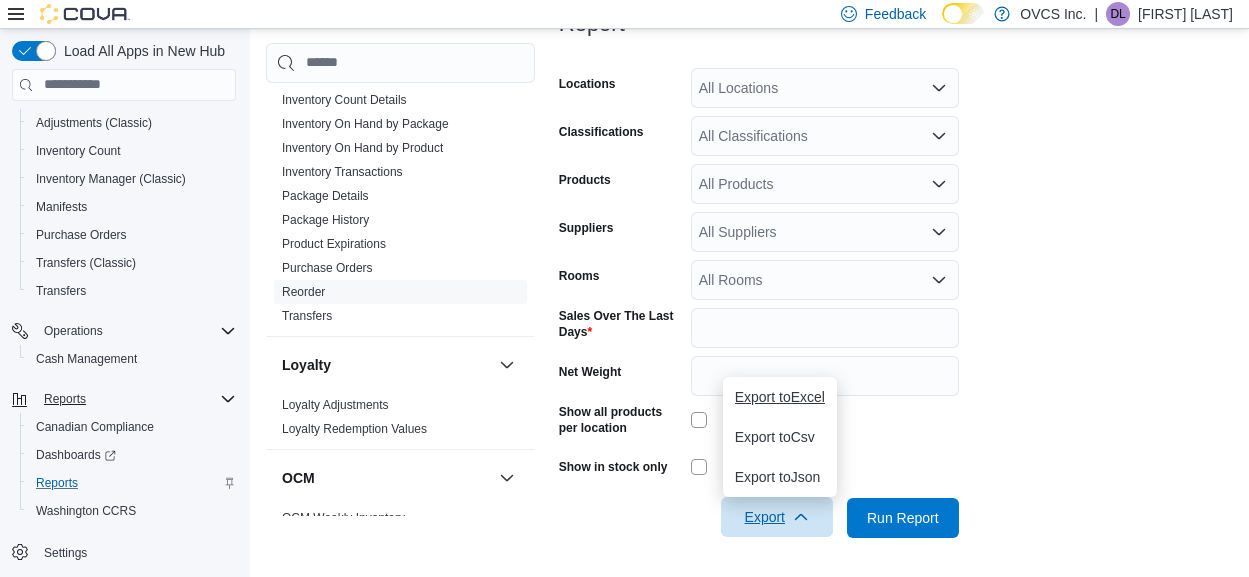 click on "Export to  Excel" at bounding box center (780, 397) 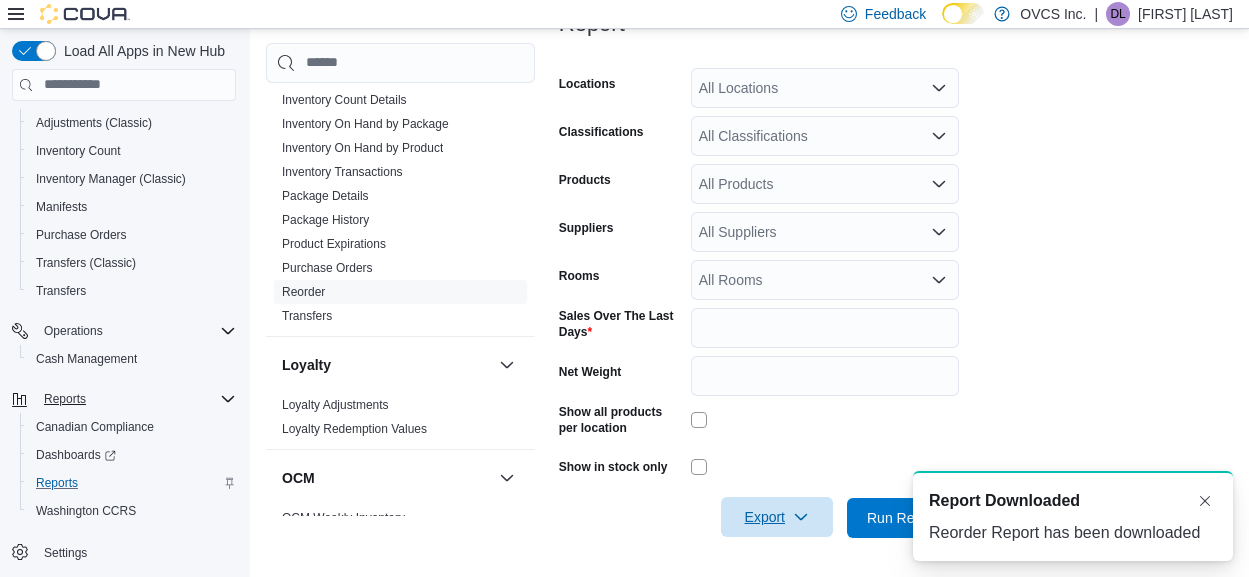 scroll, scrollTop: 0, scrollLeft: 0, axis: both 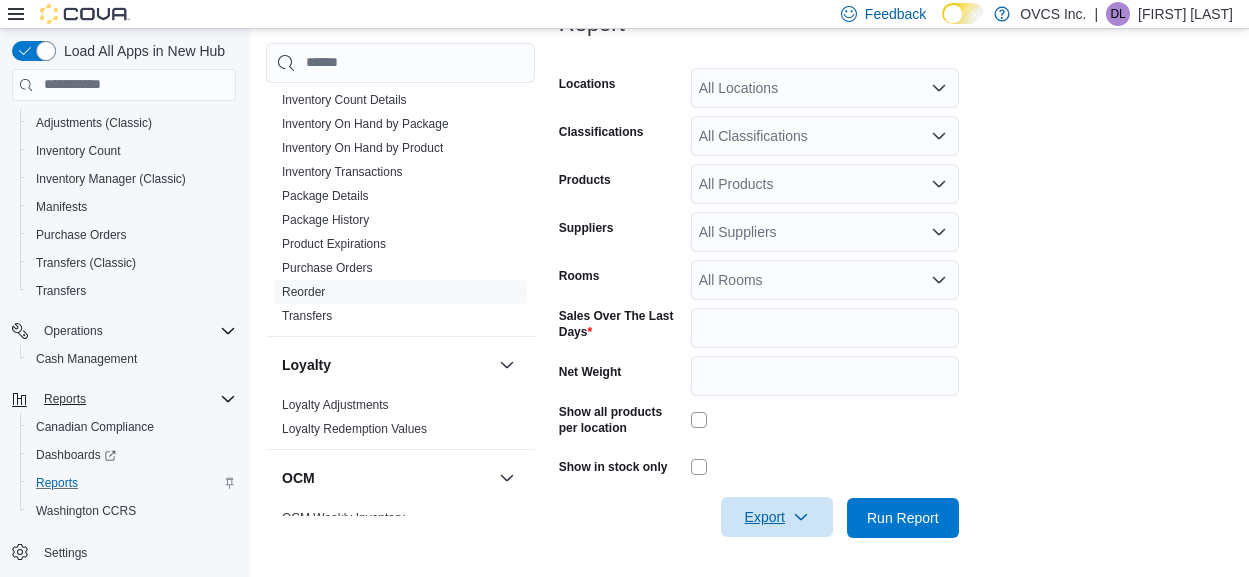 click on "Export" at bounding box center [777, 517] 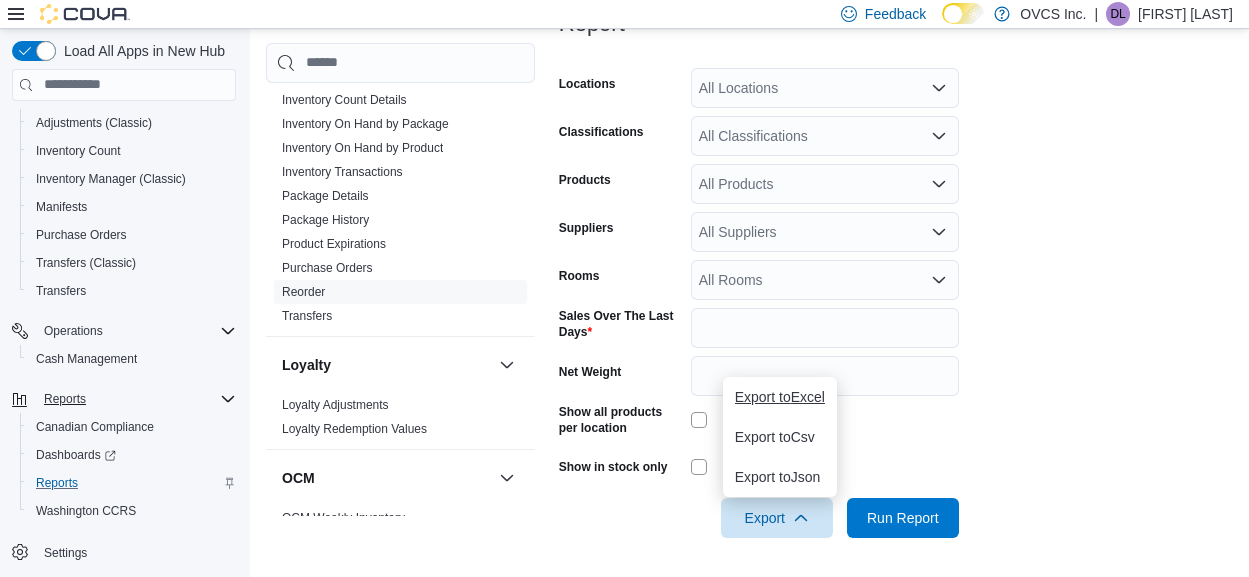 click on "Export to  Excel" at bounding box center [780, 397] 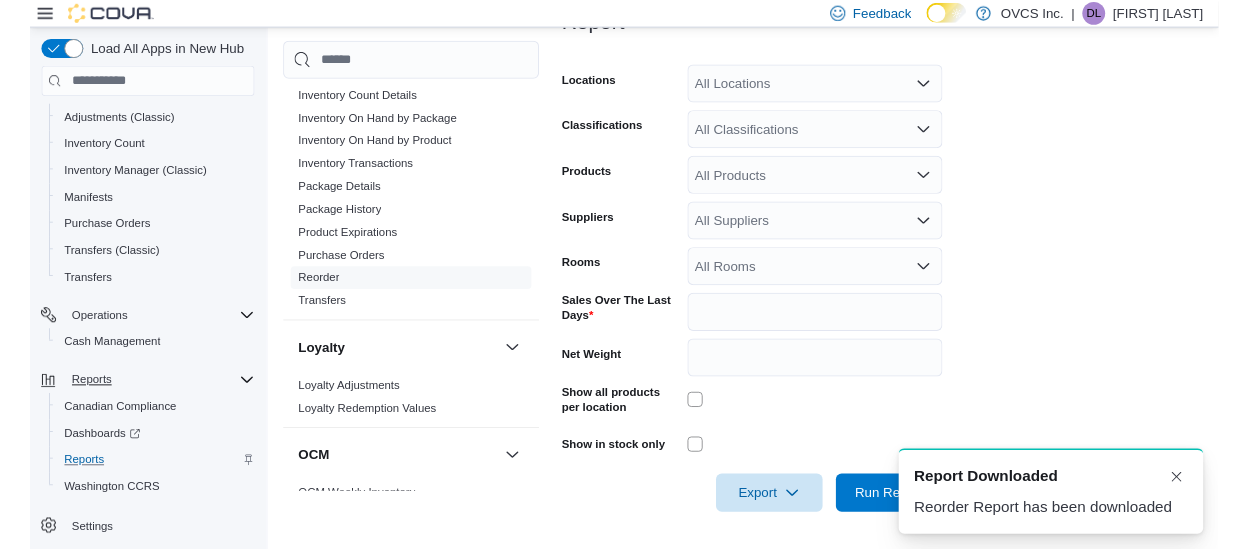 scroll, scrollTop: 0, scrollLeft: 0, axis: both 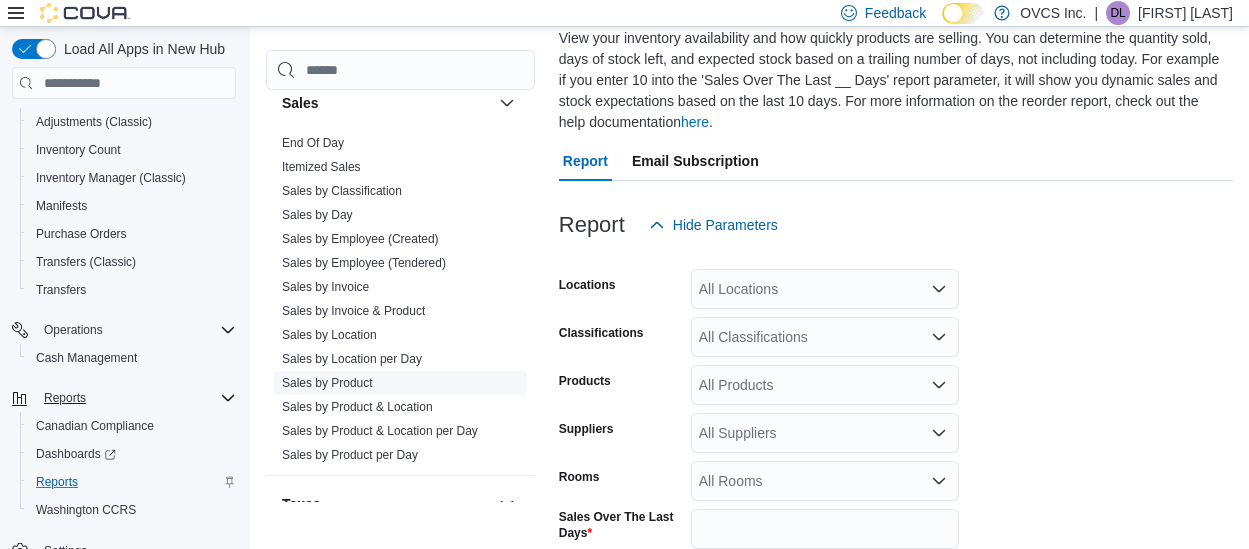 click on "Sales by Product" at bounding box center (327, 383) 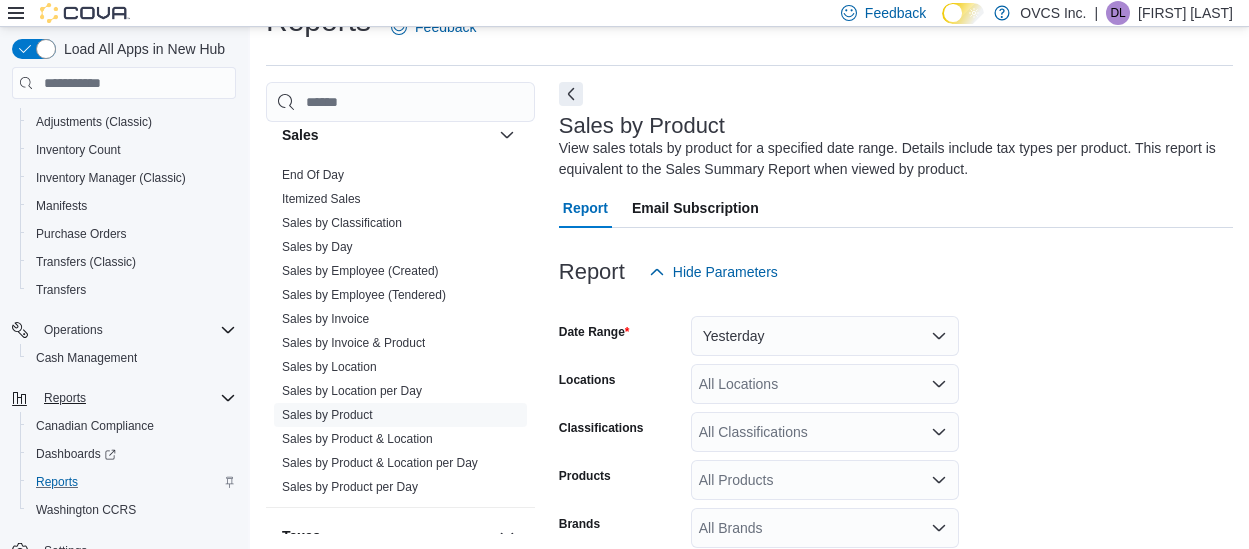 scroll, scrollTop: 66, scrollLeft: 0, axis: vertical 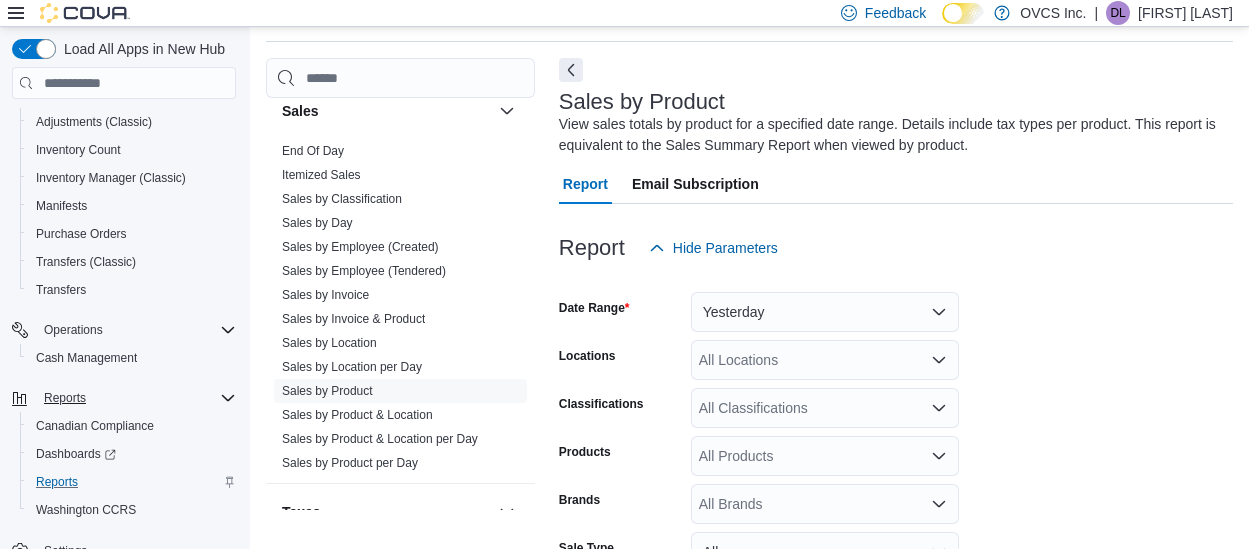 click on "Yesterday" at bounding box center [825, 312] 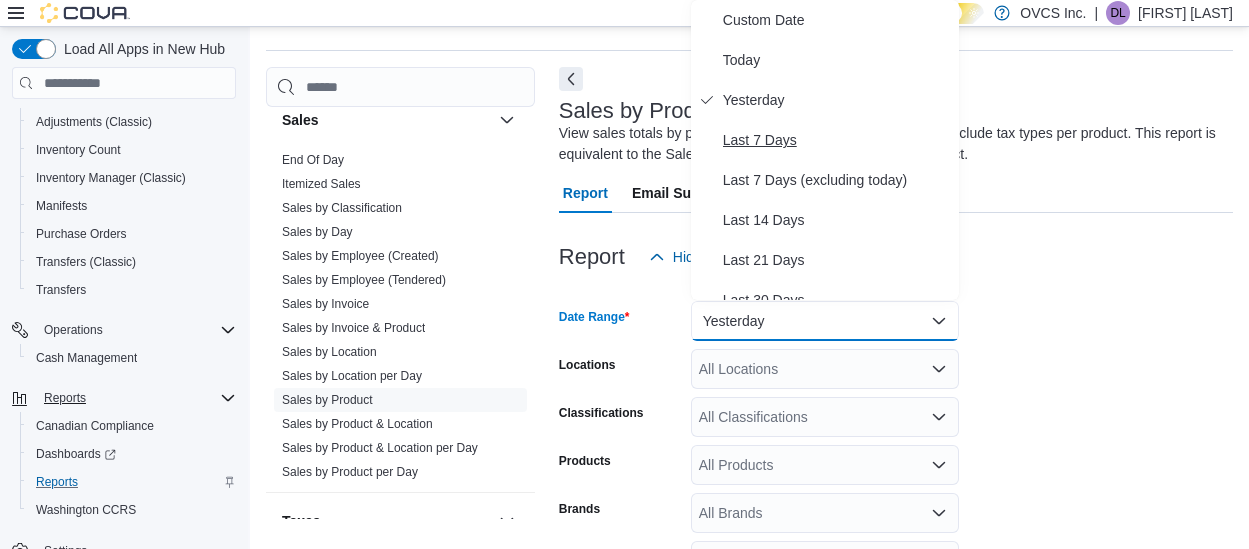 click on "Last 7 Days" at bounding box center [837, 140] 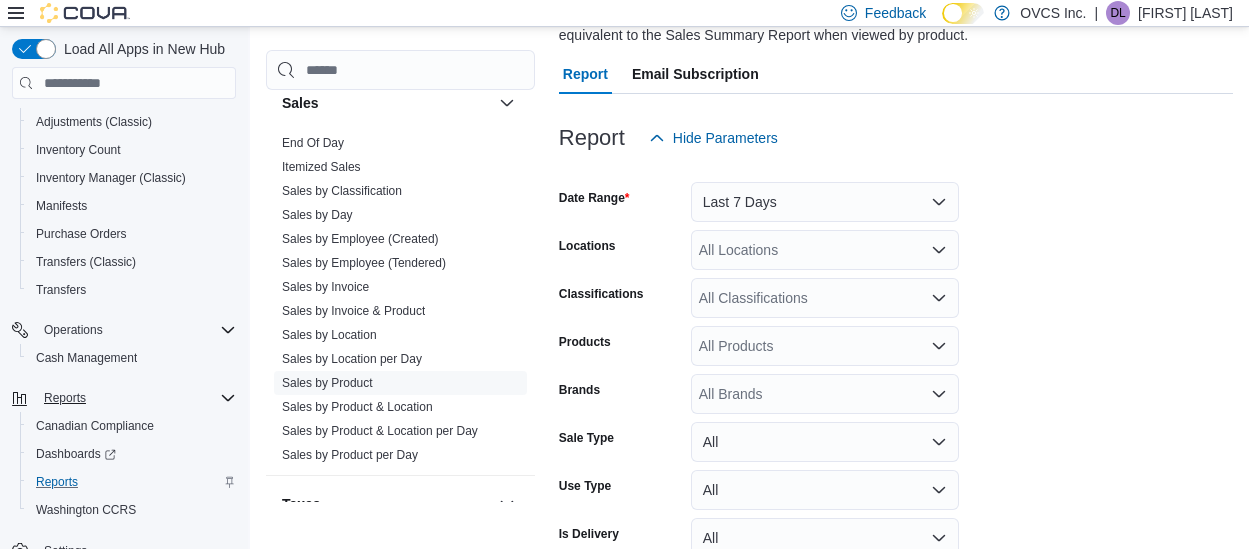 scroll, scrollTop: 172, scrollLeft: 0, axis: vertical 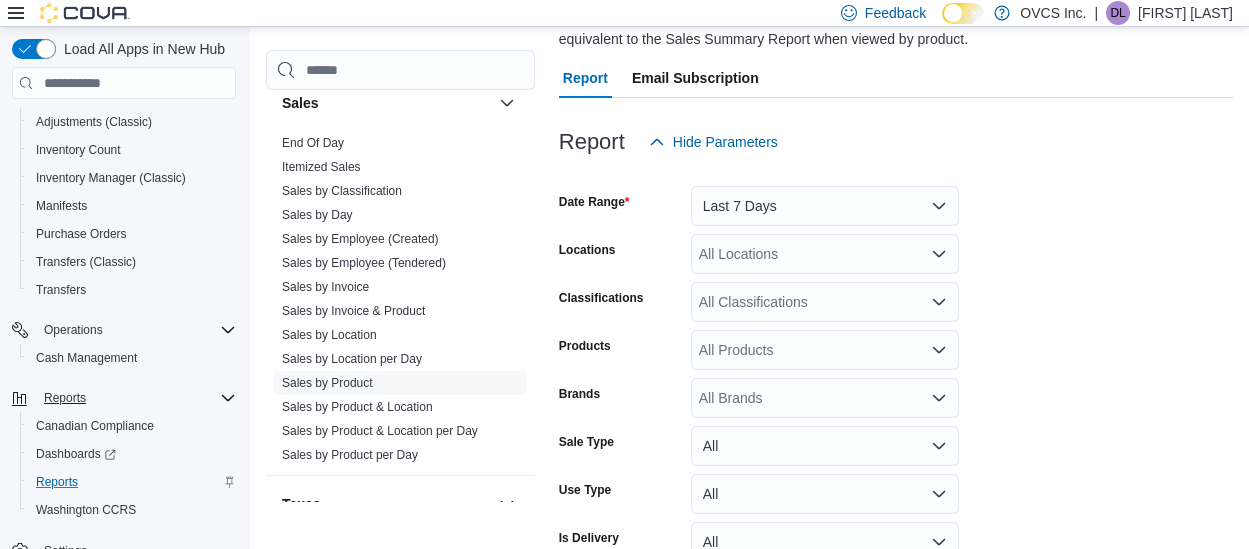 click 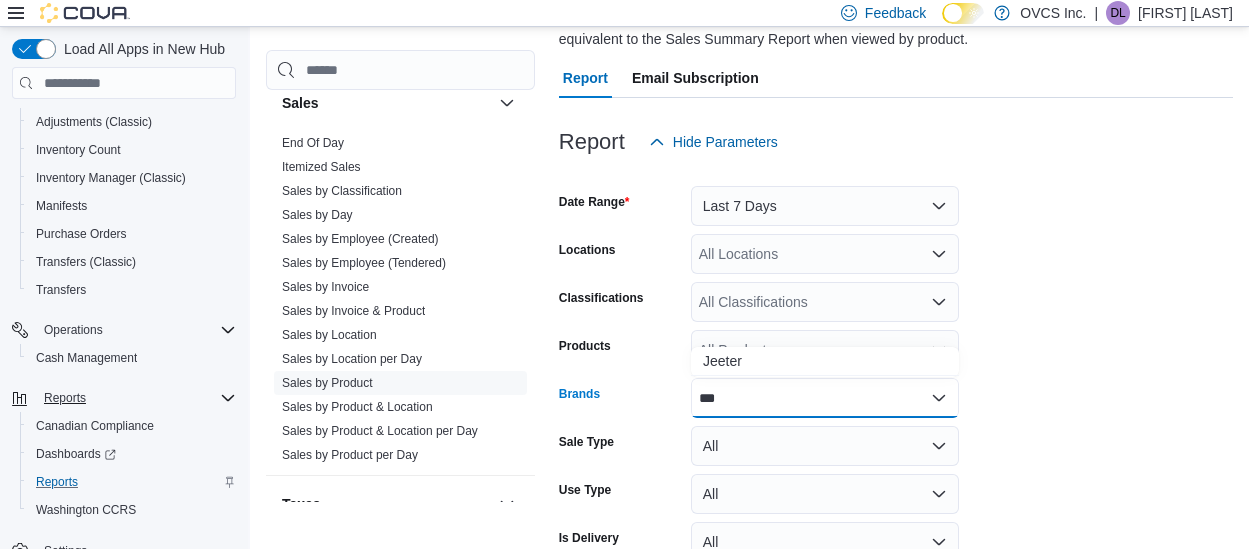 scroll, scrollTop: 0, scrollLeft: 0, axis: both 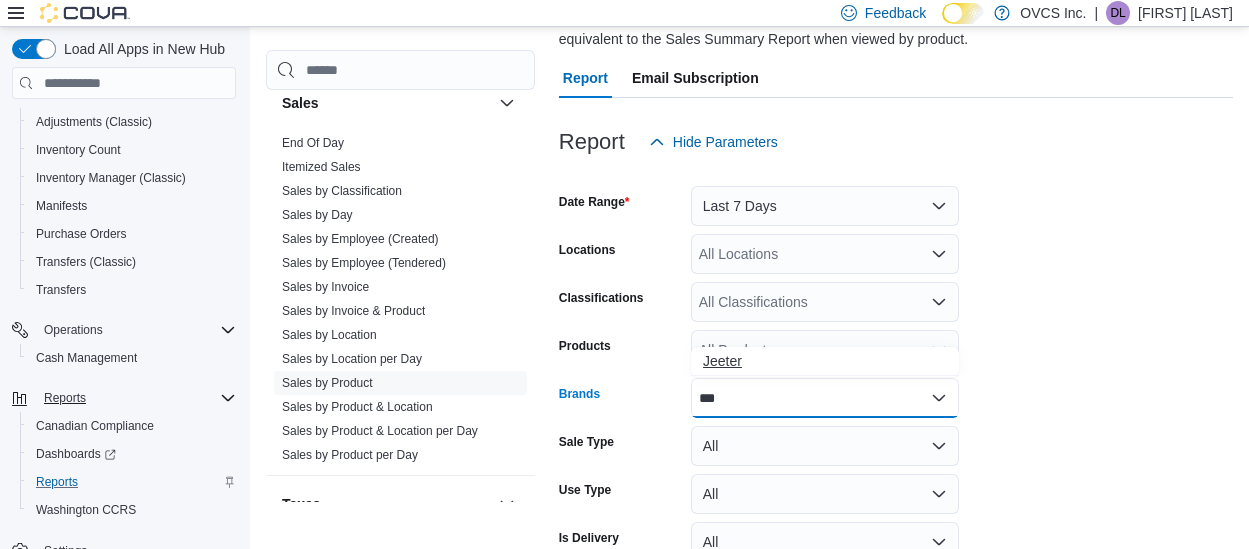 type on "***" 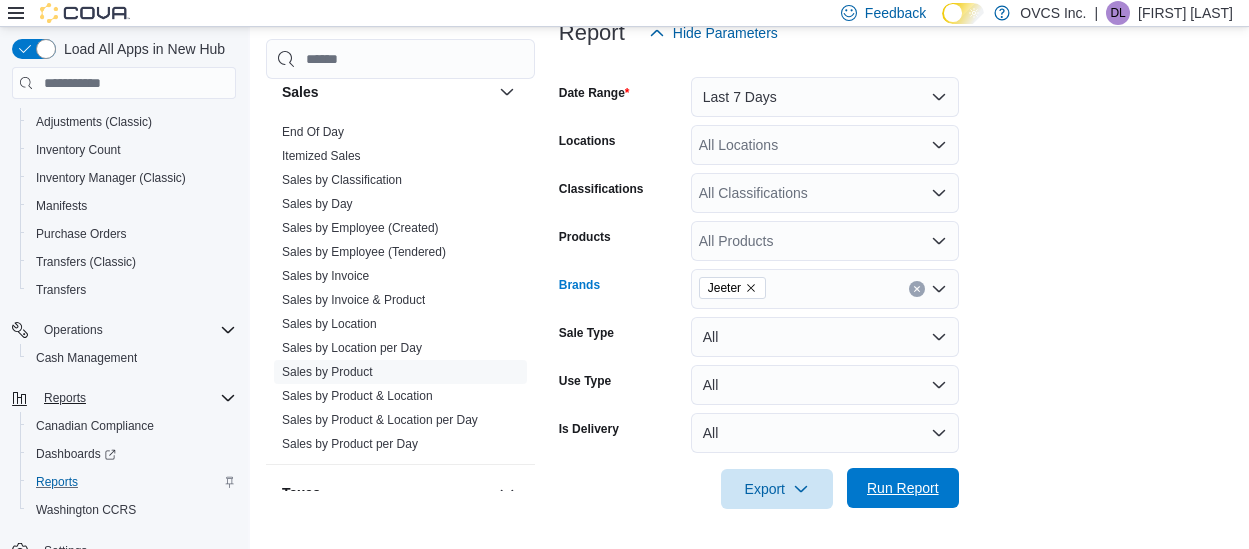 scroll, scrollTop: 280, scrollLeft: 0, axis: vertical 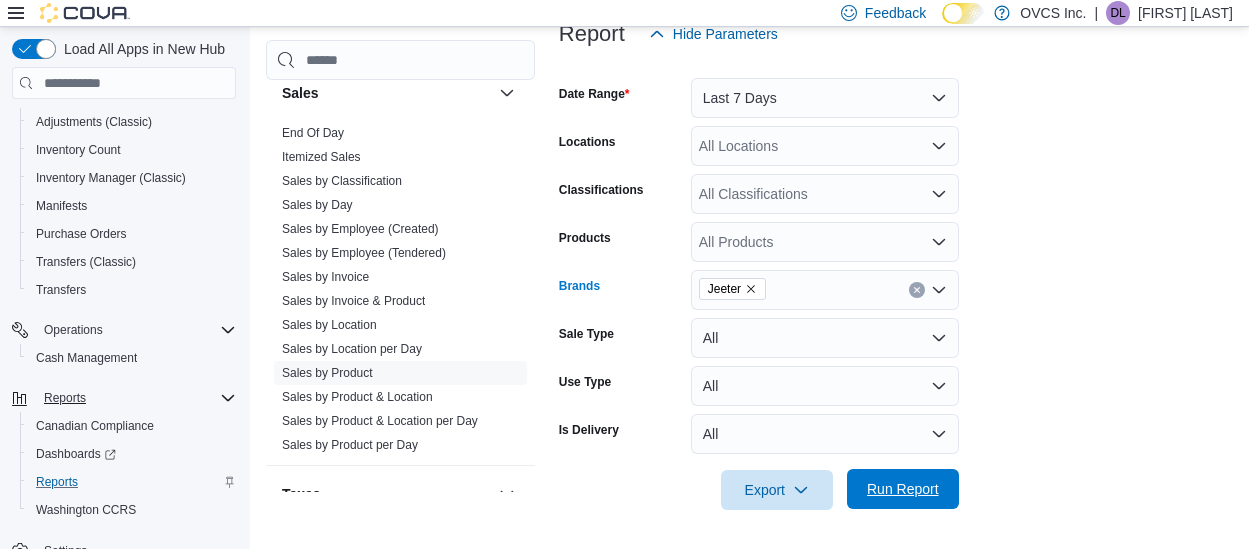 click on "Run Report" at bounding box center (903, 489) 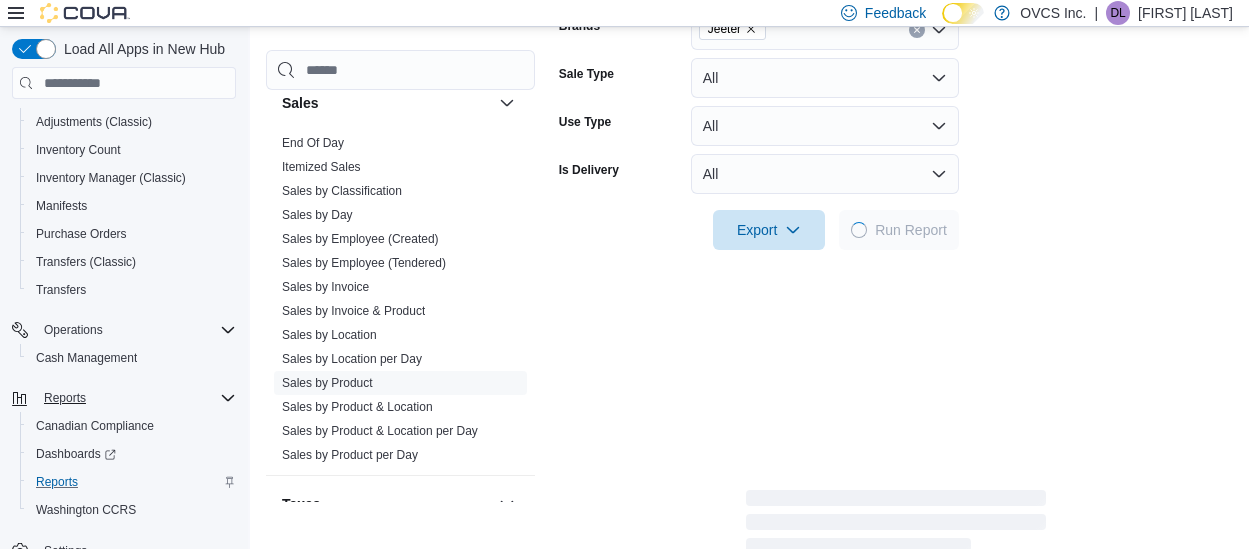 scroll, scrollTop: 541, scrollLeft: 0, axis: vertical 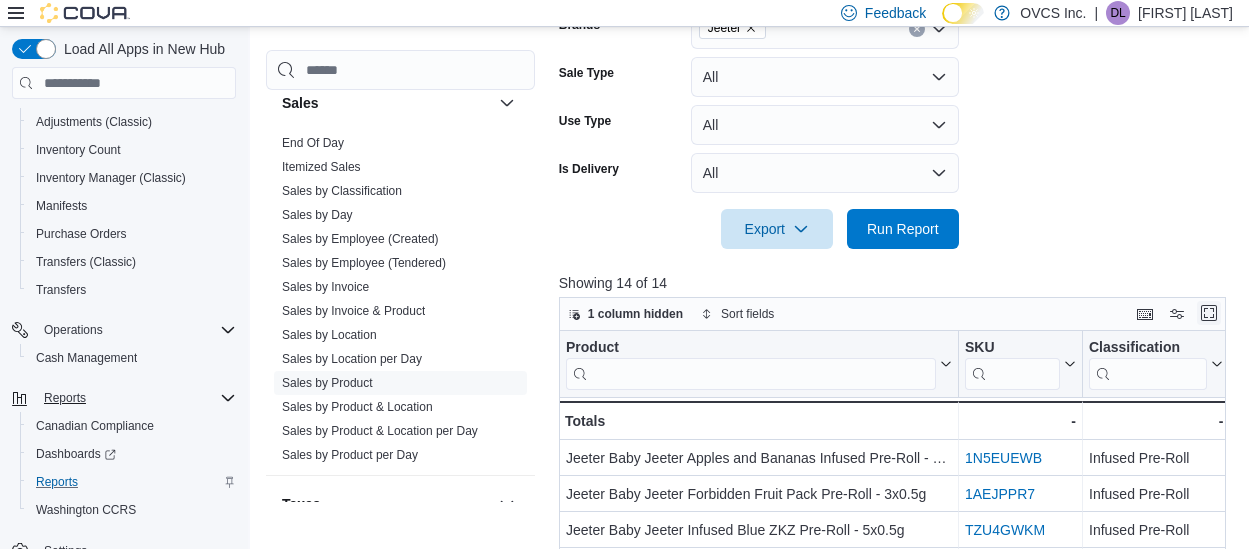 click at bounding box center (1209, 313) 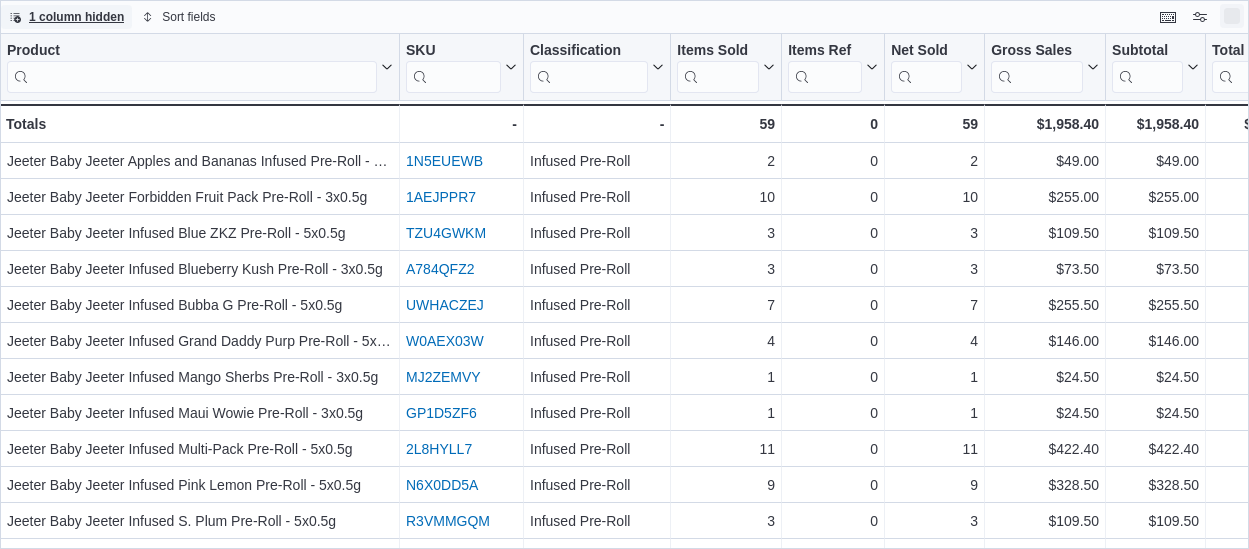 scroll, scrollTop: 0, scrollLeft: 0, axis: both 